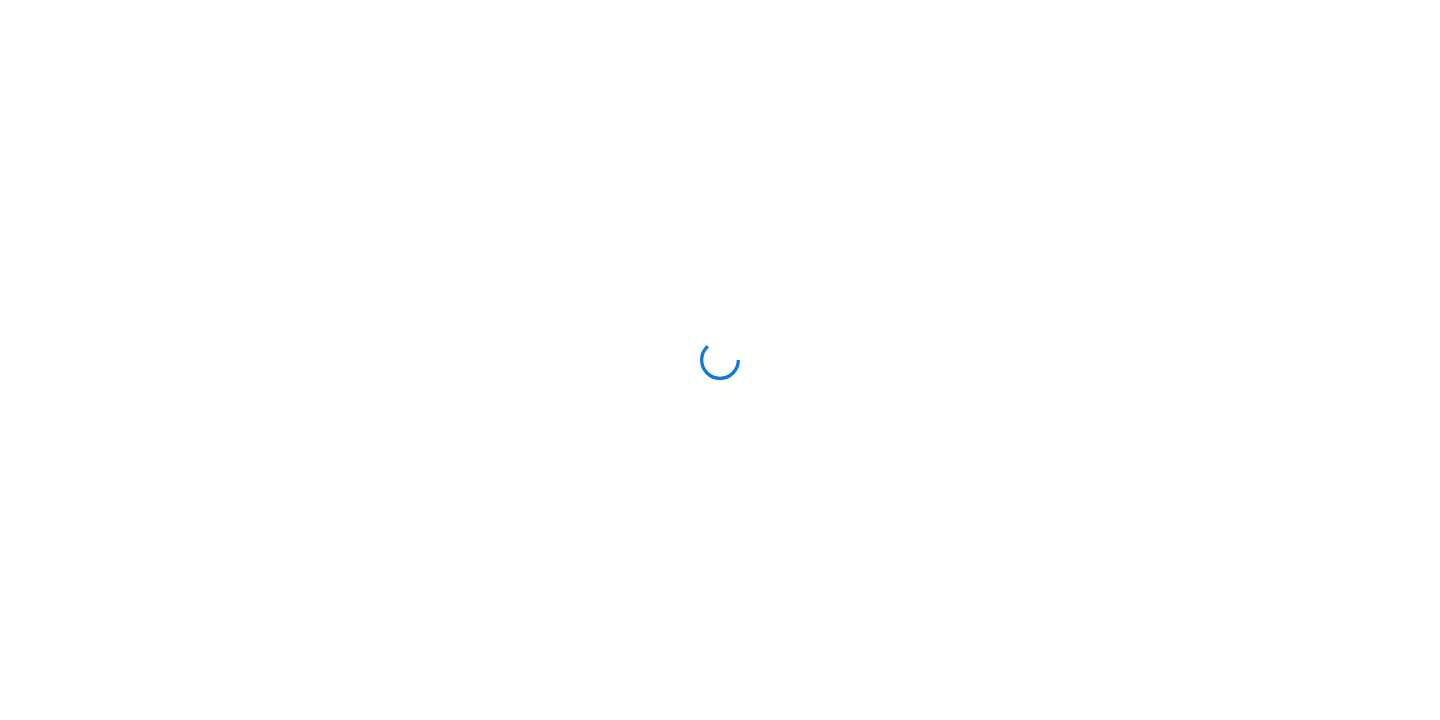 scroll, scrollTop: 0, scrollLeft: 0, axis: both 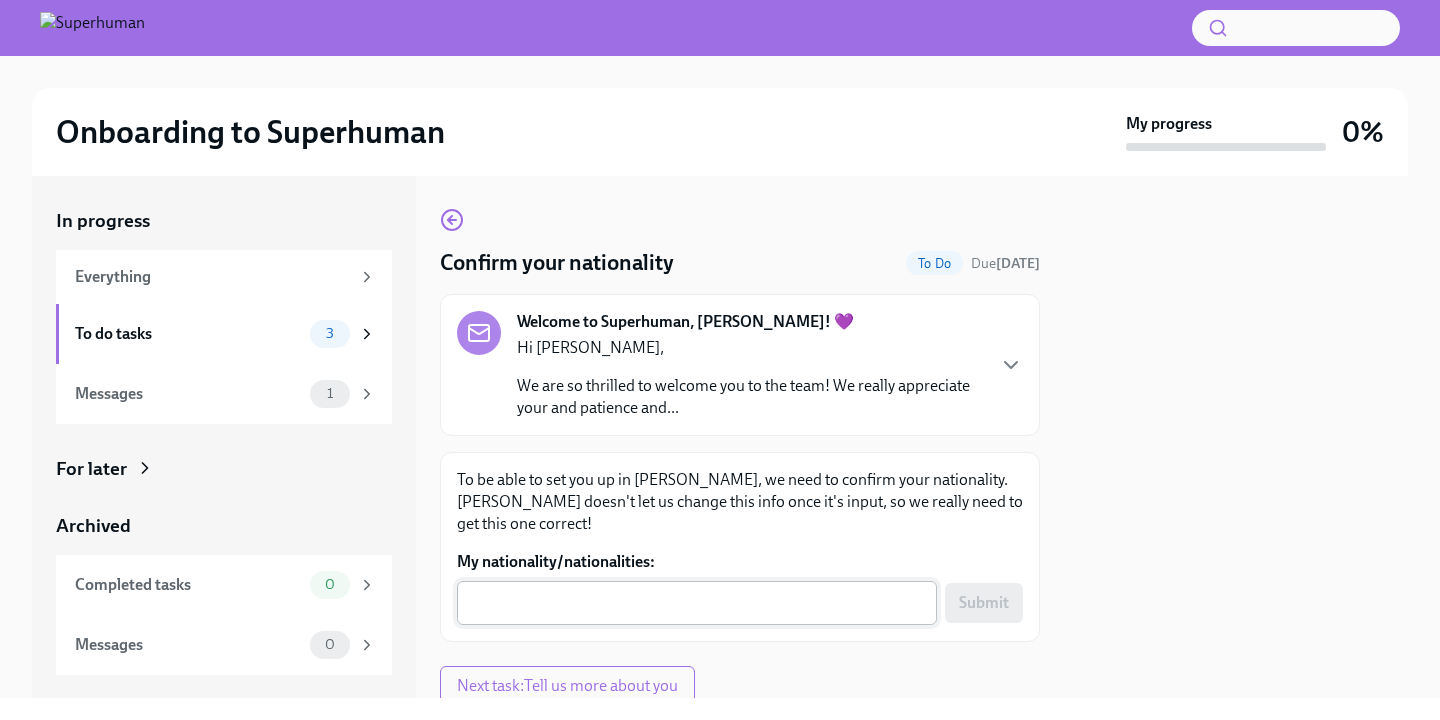 click on "My nationality/nationalities:" at bounding box center (697, 603) 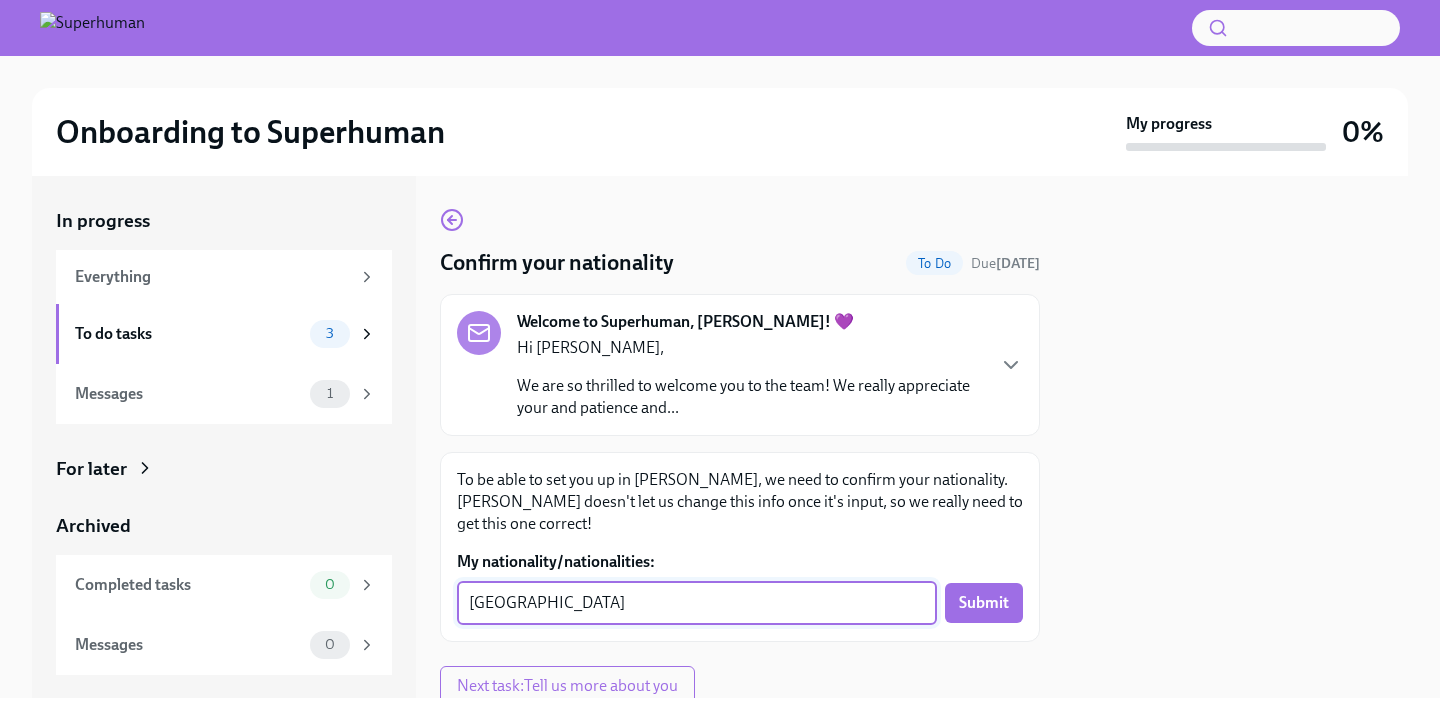 type on "[GEOGRAPHIC_DATA]" 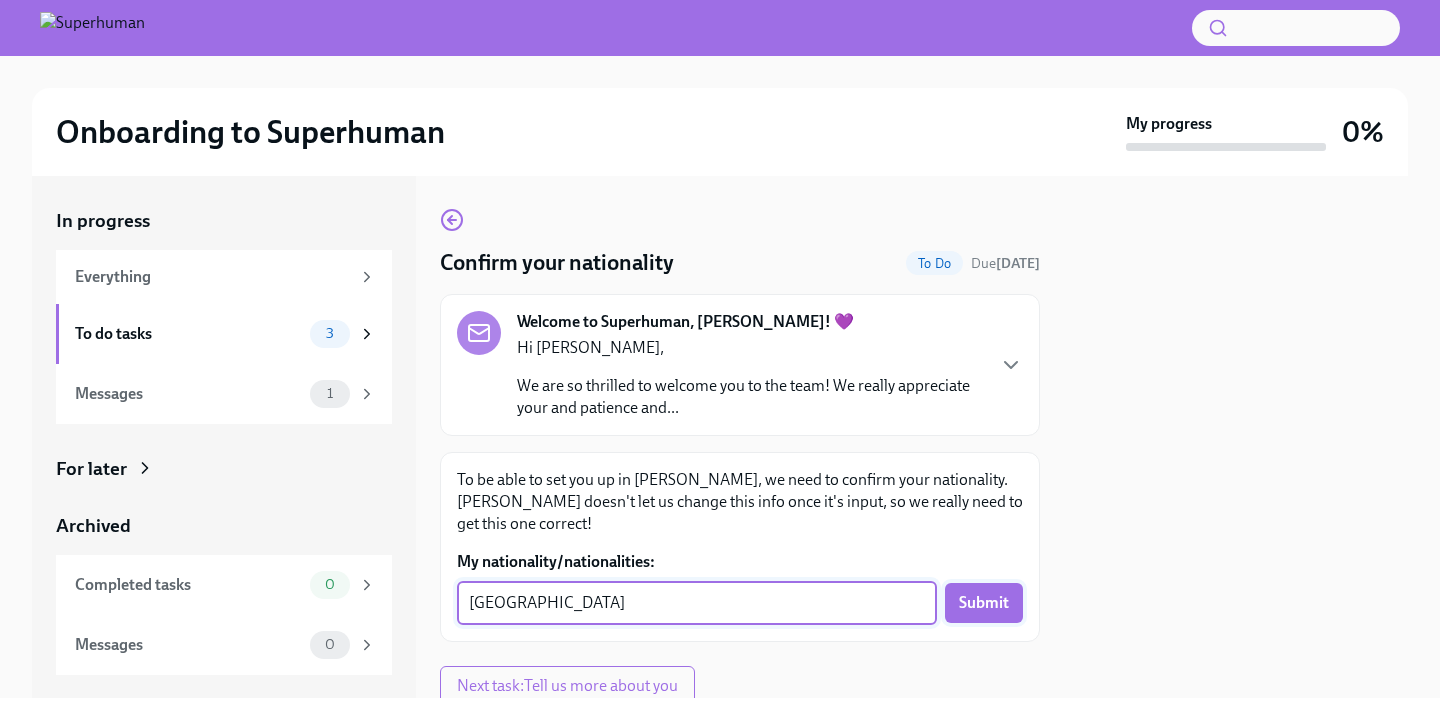click on "Submit" at bounding box center [984, 603] 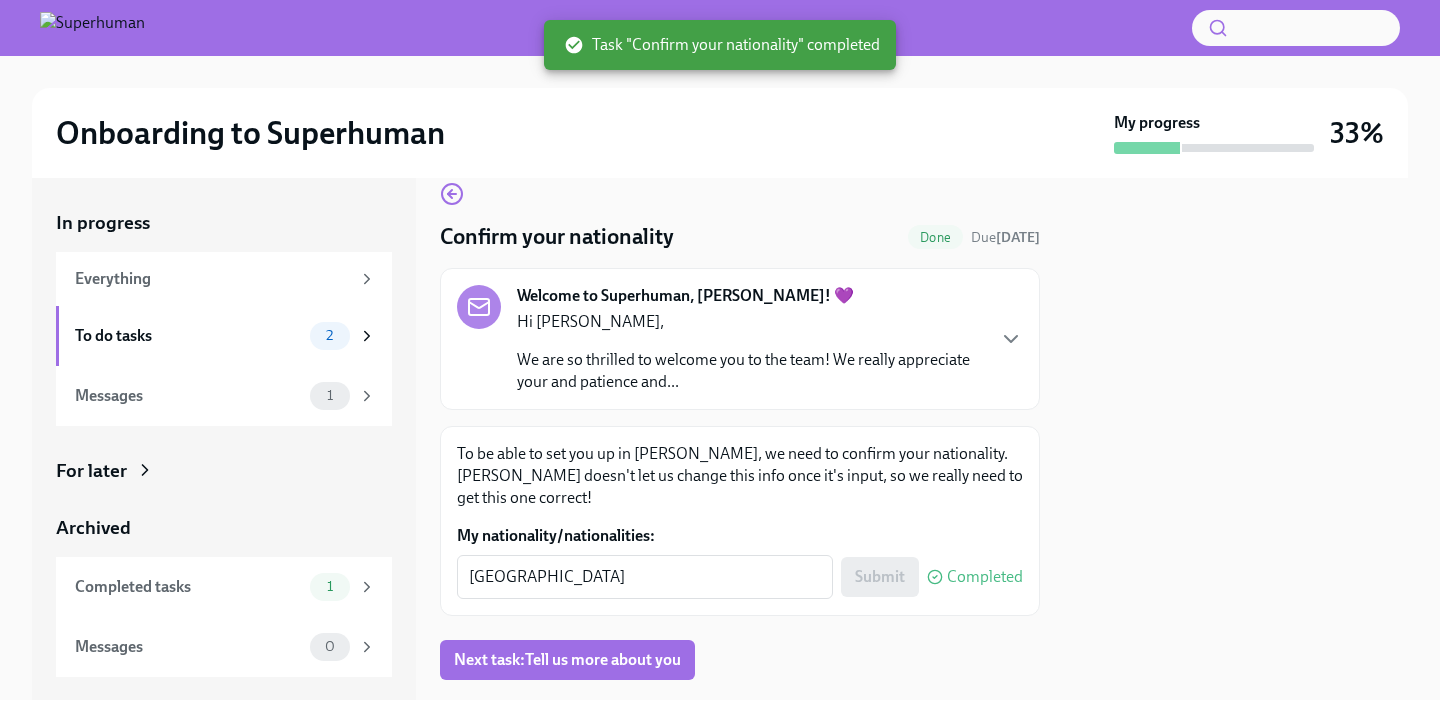 scroll, scrollTop: 36, scrollLeft: 0, axis: vertical 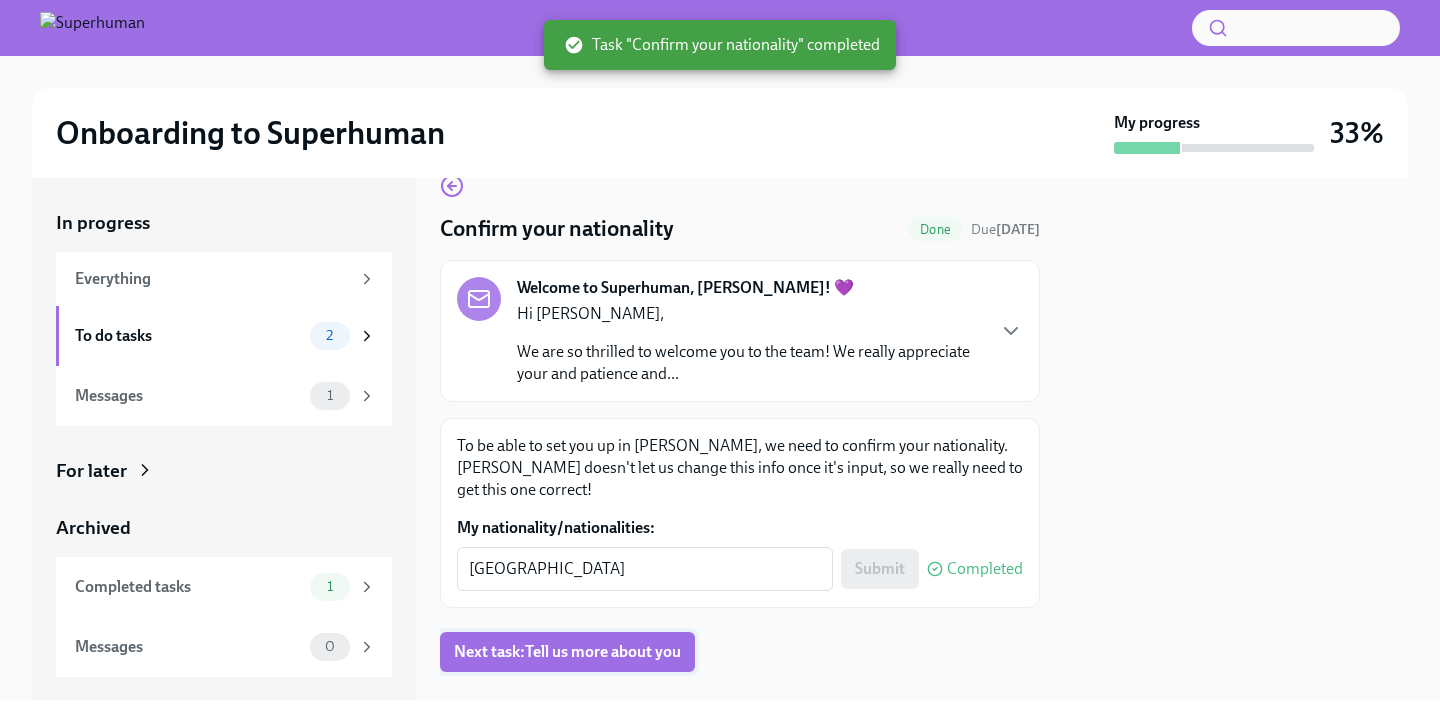 click on "Next task :  Tell us more about you" at bounding box center [567, 652] 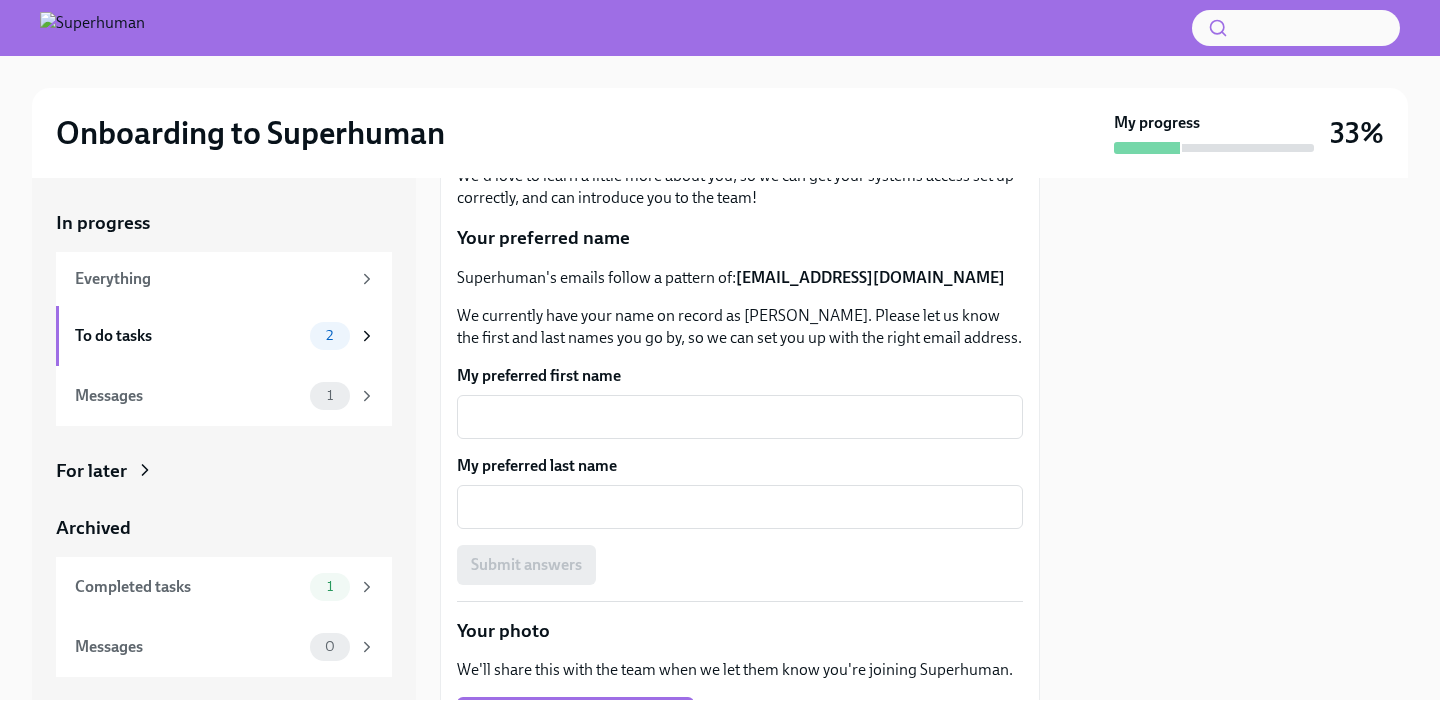 scroll, scrollTop: 308, scrollLeft: 0, axis: vertical 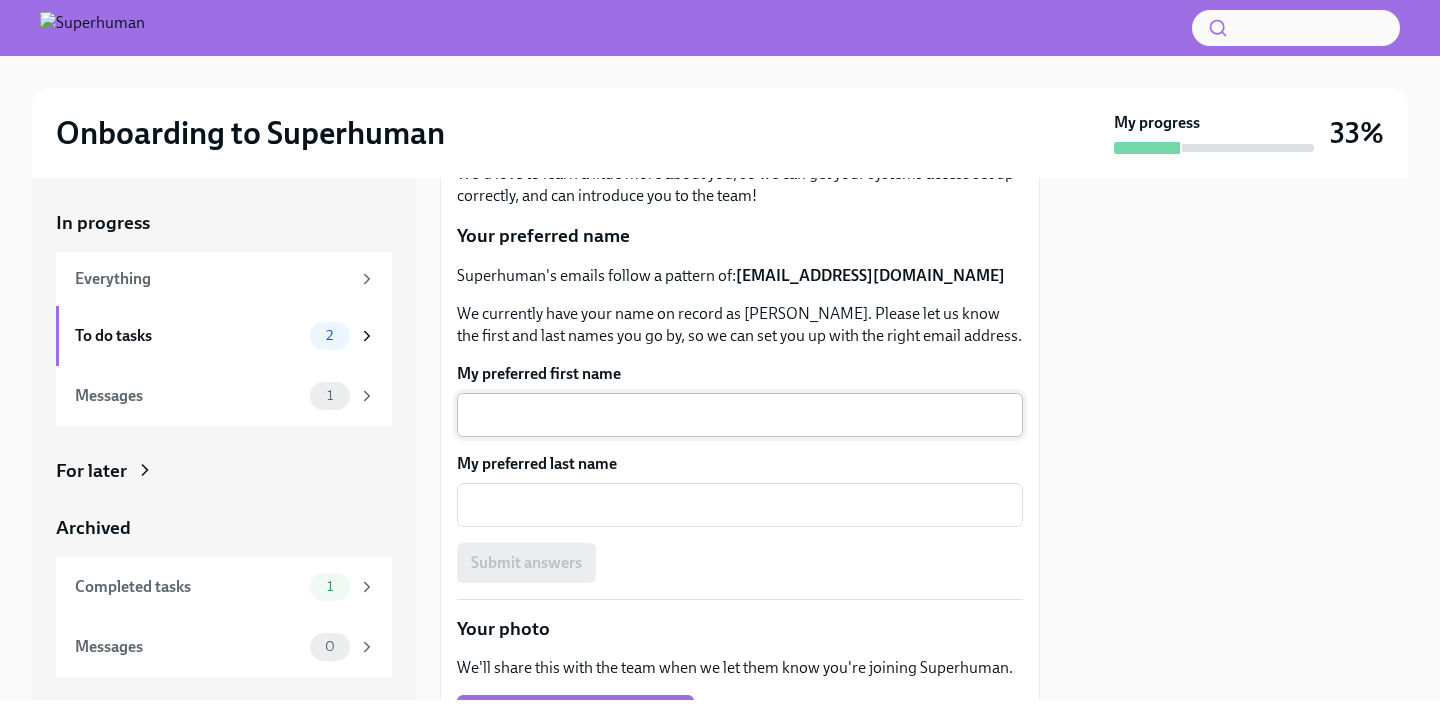 click on "My preferred first name" at bounding box center (740, 415) 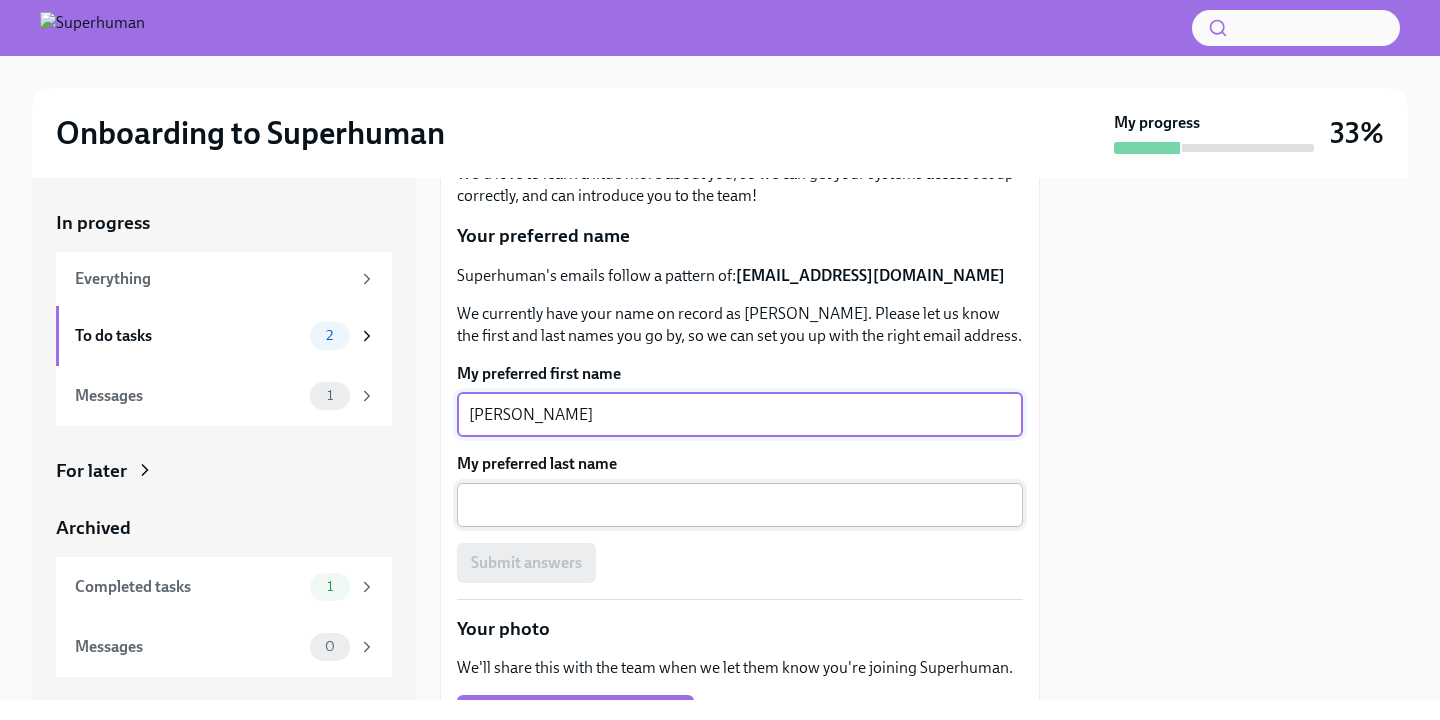 type on "[PERSON_NAME]" 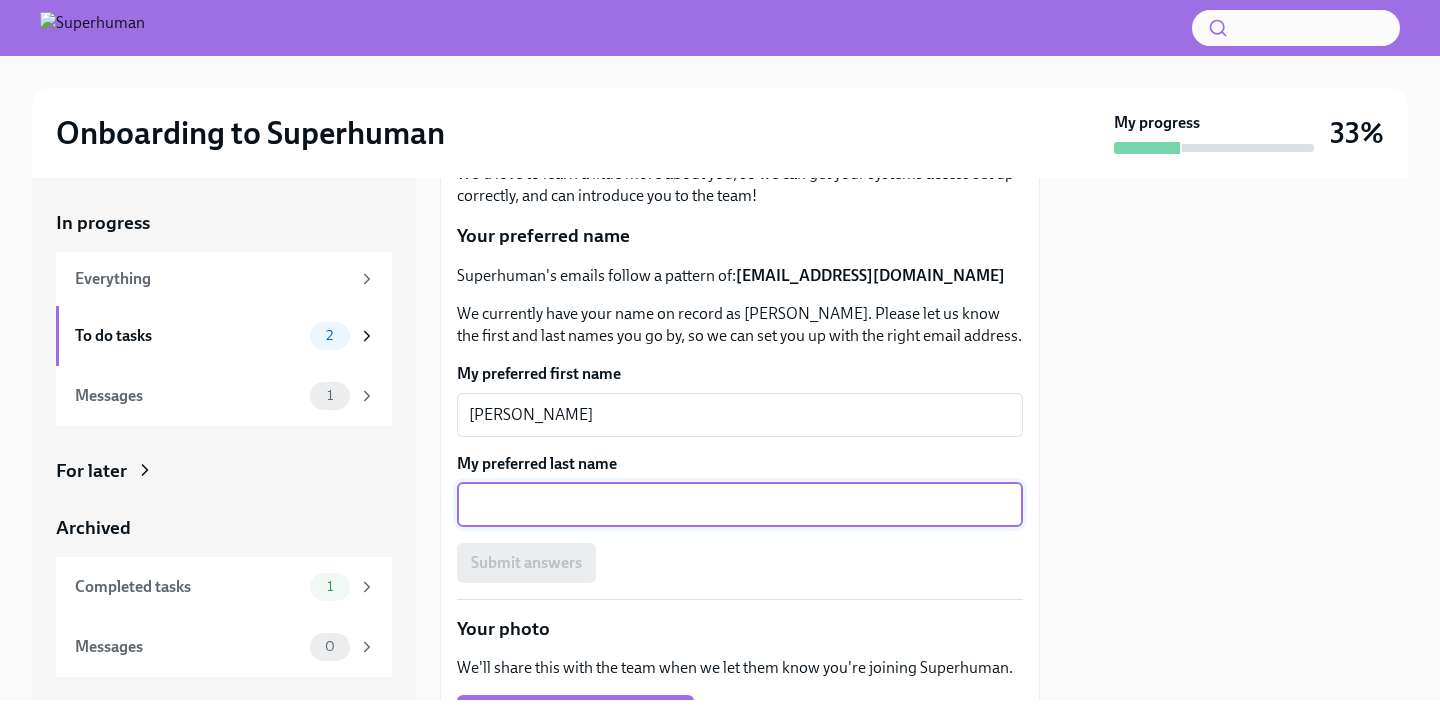 click on "My preferred last name" at bounding box center [740, 505] 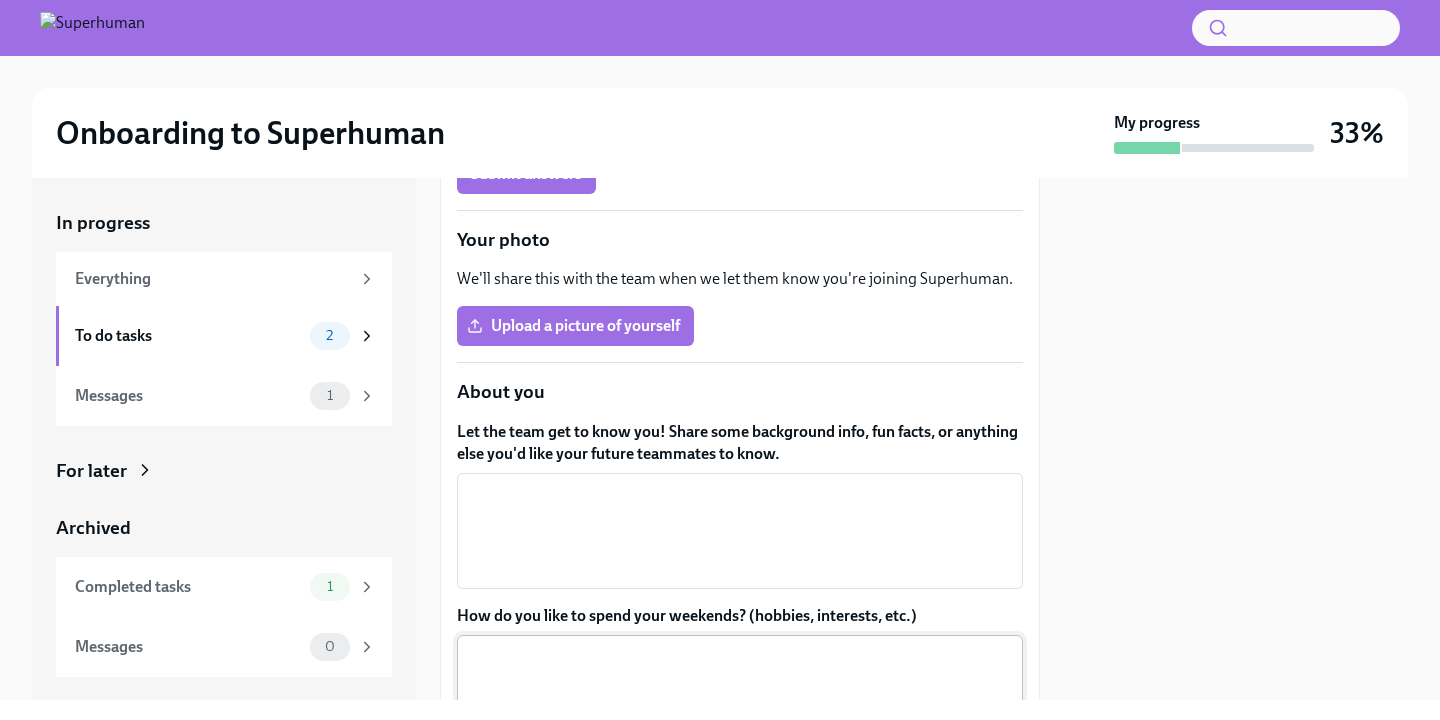 scroll, scrollTop: 654, scrollLeft: 0, axis: vertical 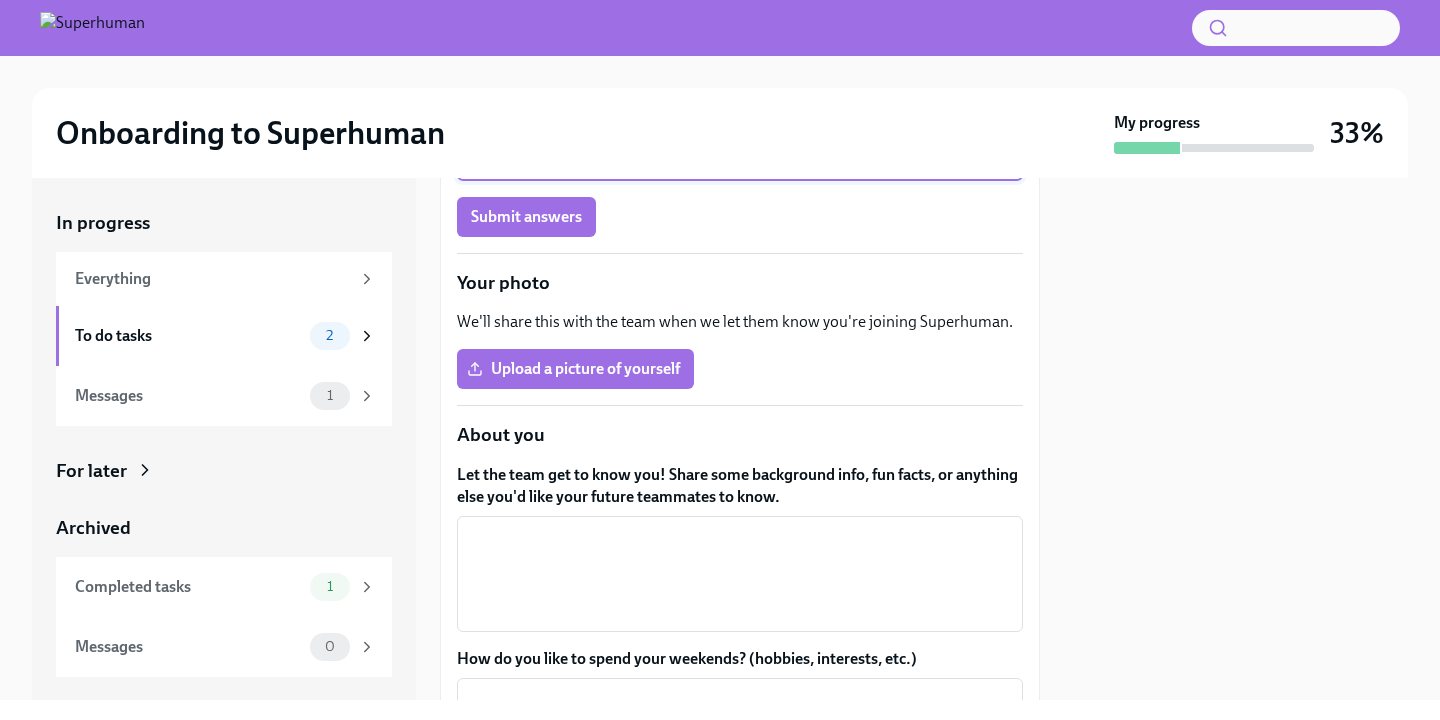 type on "[PERSON_NAME]" 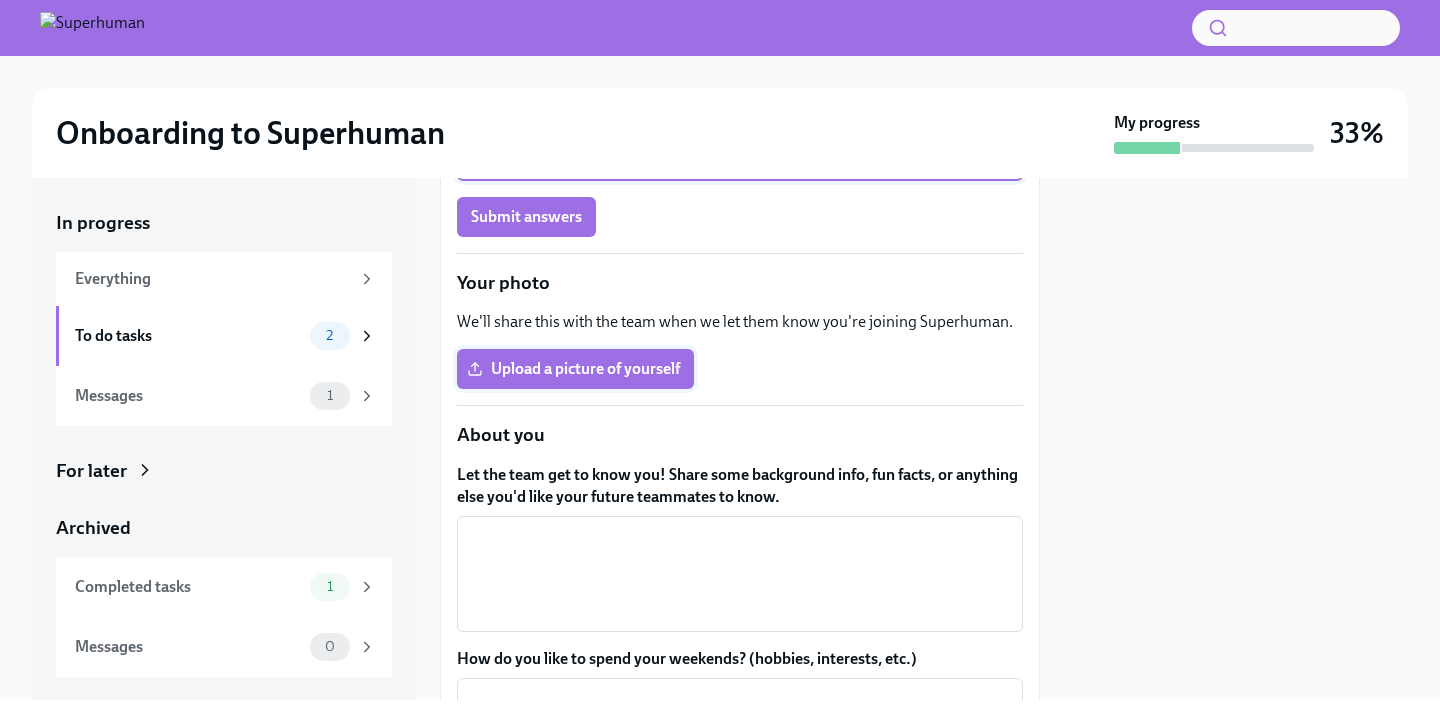 click on "Upload a picture of yourself" at bounding box center (575, 369) 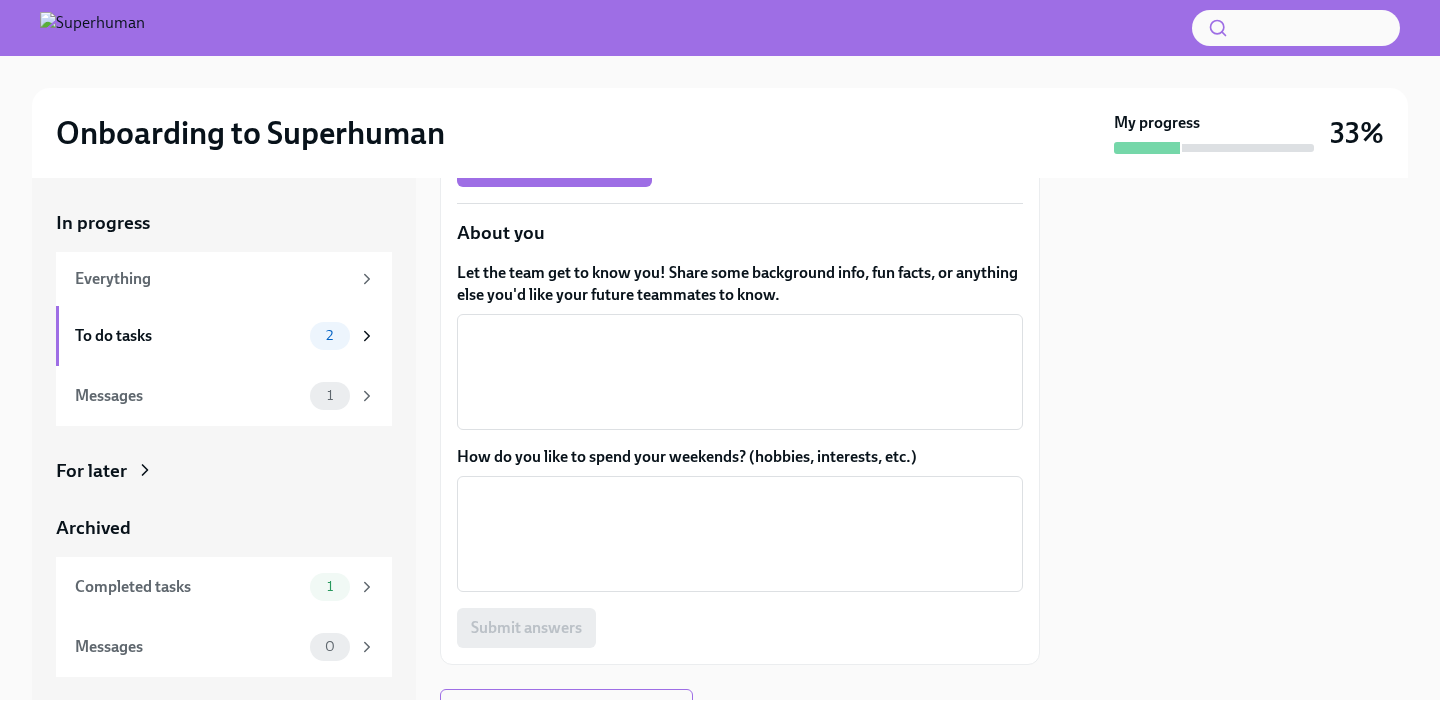scroll, scrollTop: 874, scrollLeft: 0, axis: vertical 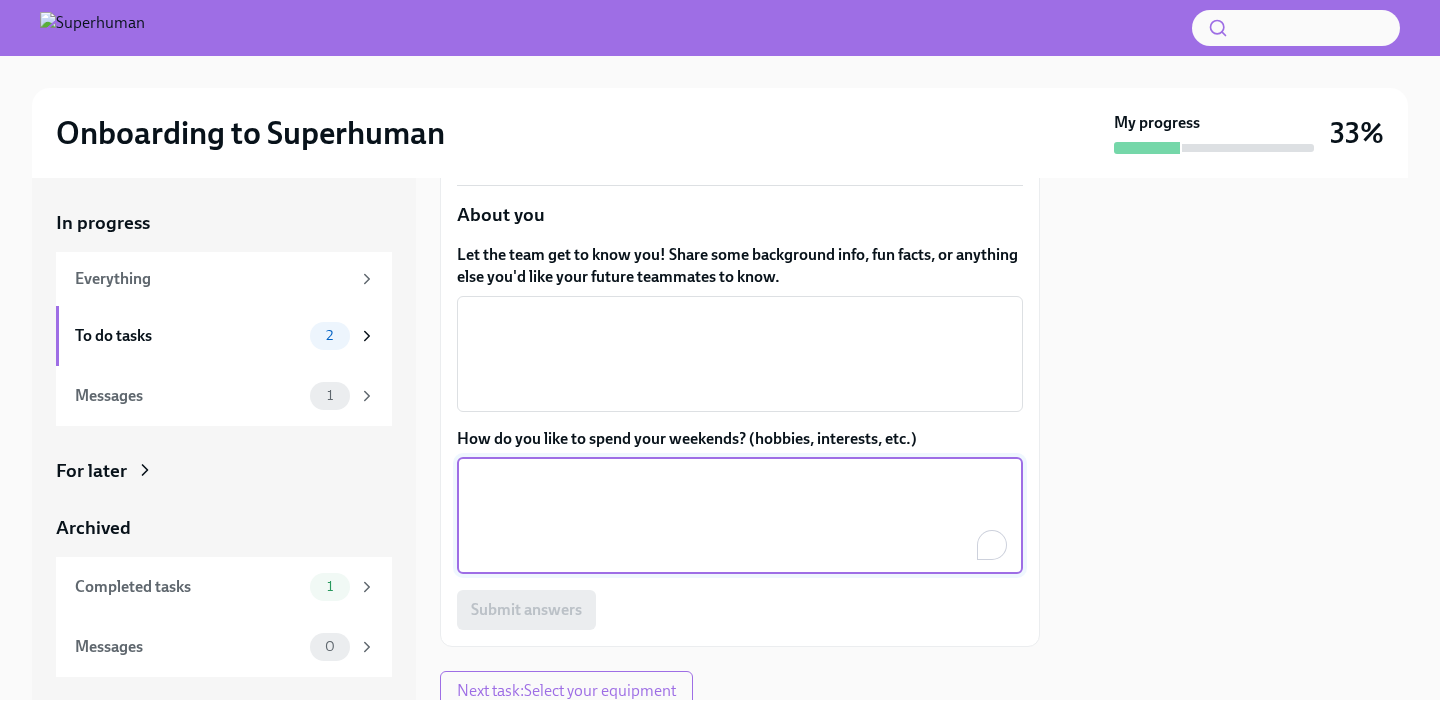 click on "How do you like to spend your weekends? (hobbies, interests, etc.)" at bounding box center [740, 516] 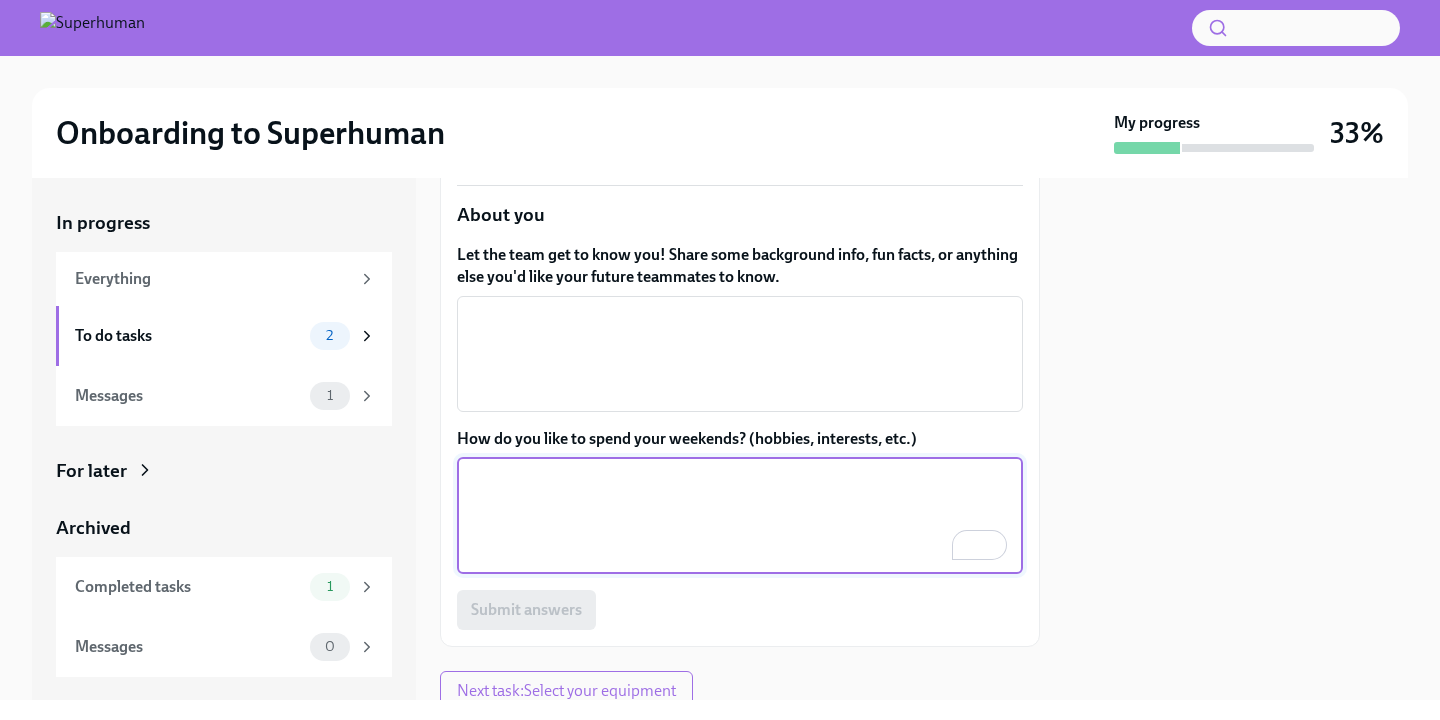 scroll, scrollTop: 874, scrollLeft: 0, axis: vertical 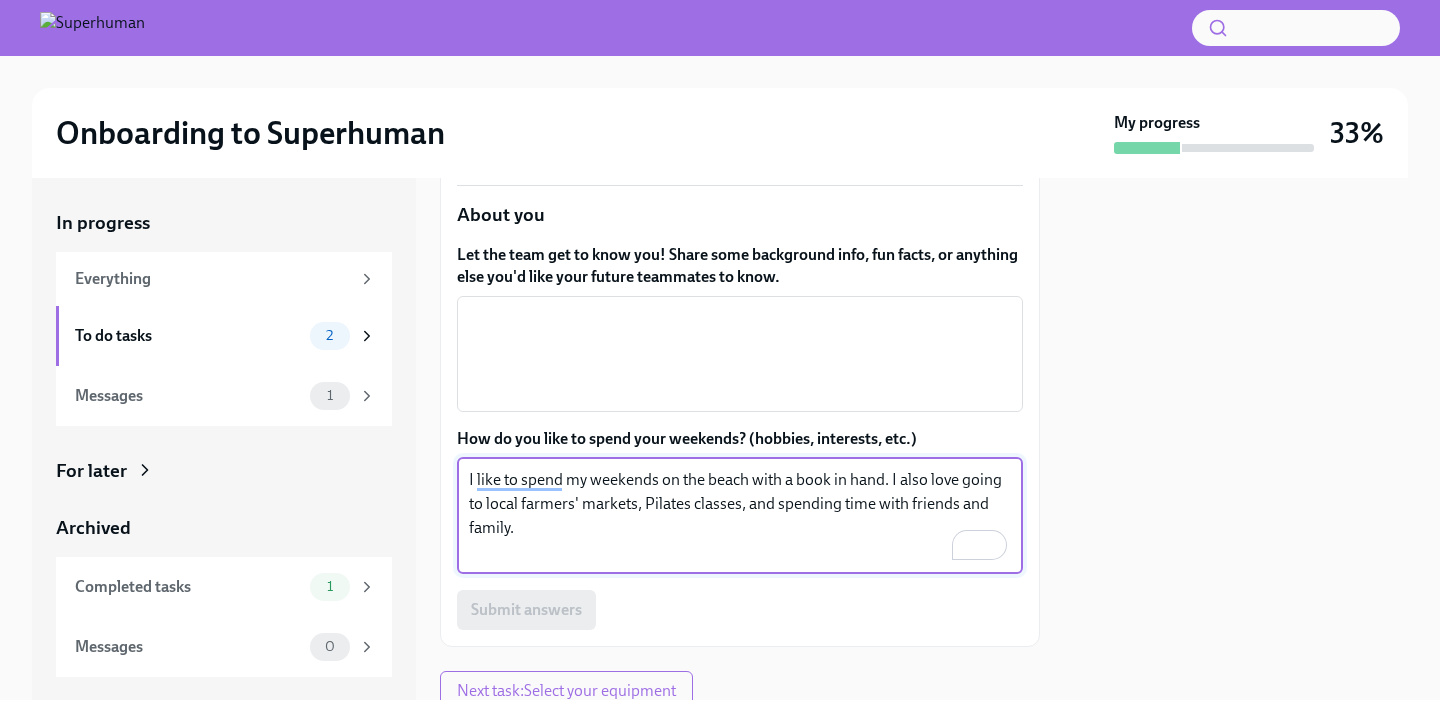 click on "I like to spend my weekends on the beach with a book in hand. I also love going to local farmers' markets, Pilates classes, and spending time with friends and family." at bounding box center (740, 516) 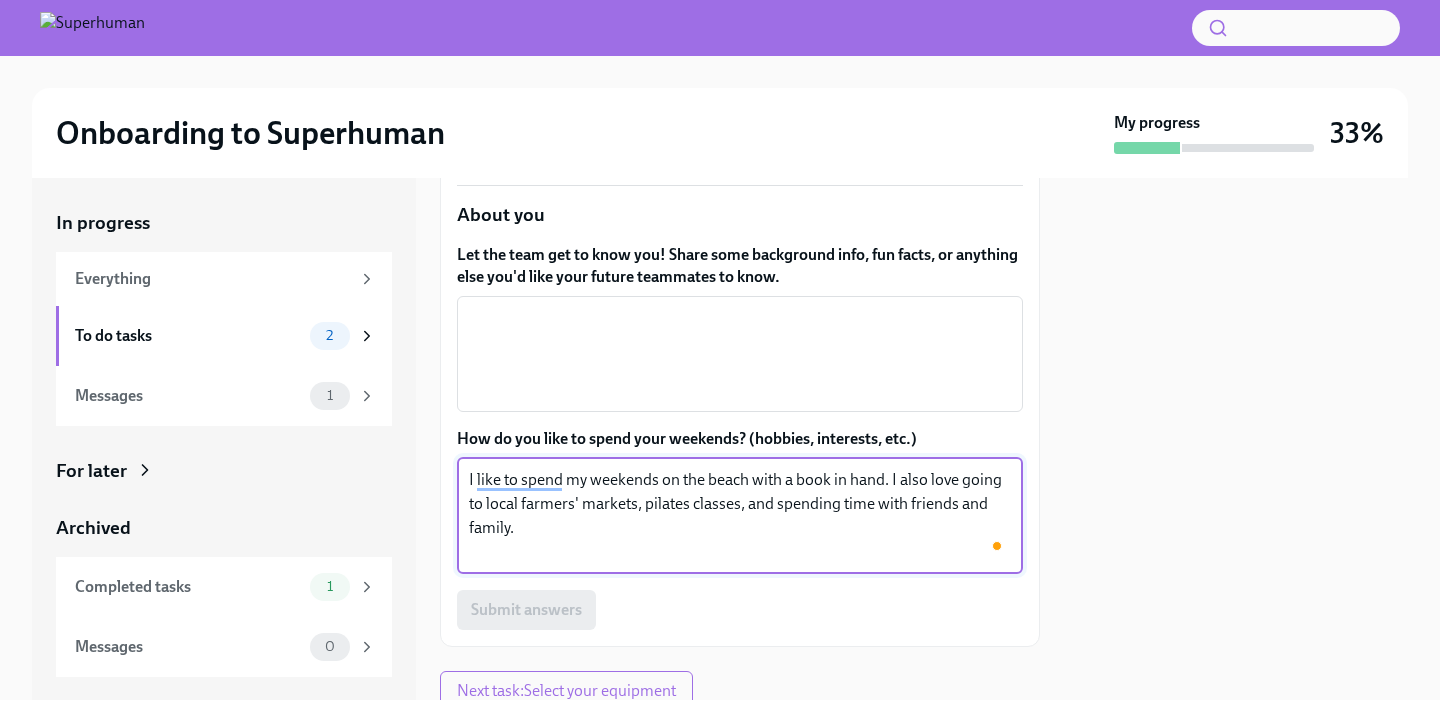 click on "I like to spend my weekends on the beach with a book in hand. I also love going to local farmers' markets, pilates classes, and spending time with friends and family." at bounding box center (740, 516) 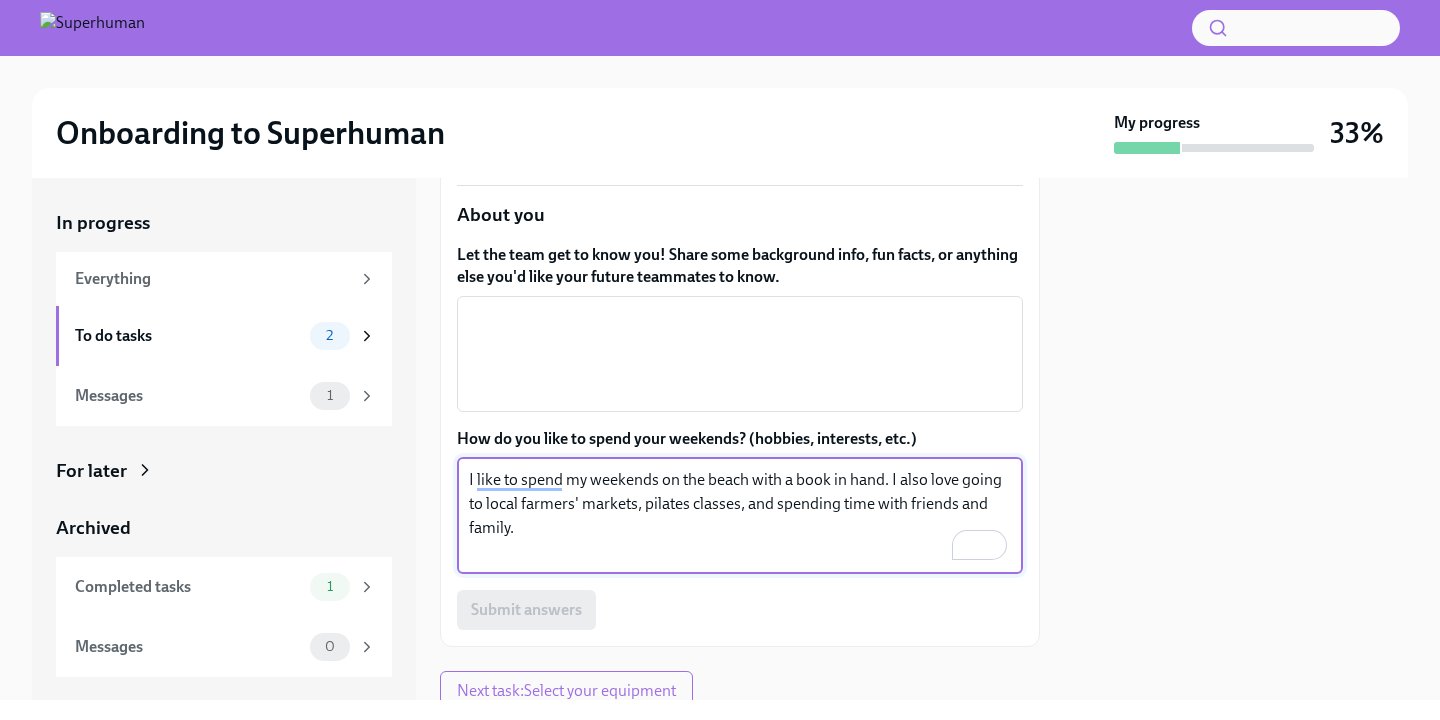 scroll, scrollTop: 891, scrollLeft: 0, axis: vertical 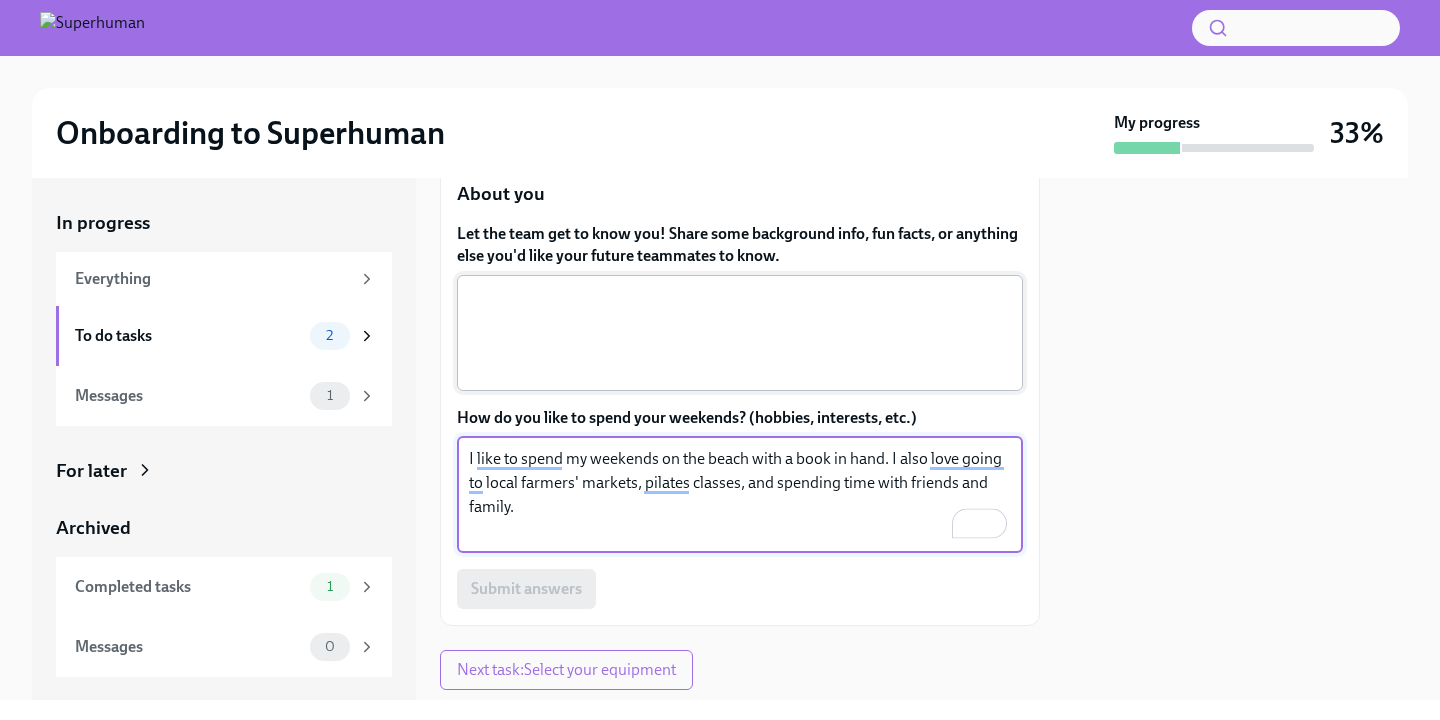 type on "I like to spend my weekends on the beach with a book in hand. I also love going to local farmers' markets, pilates classes, and spending time with friends and family." 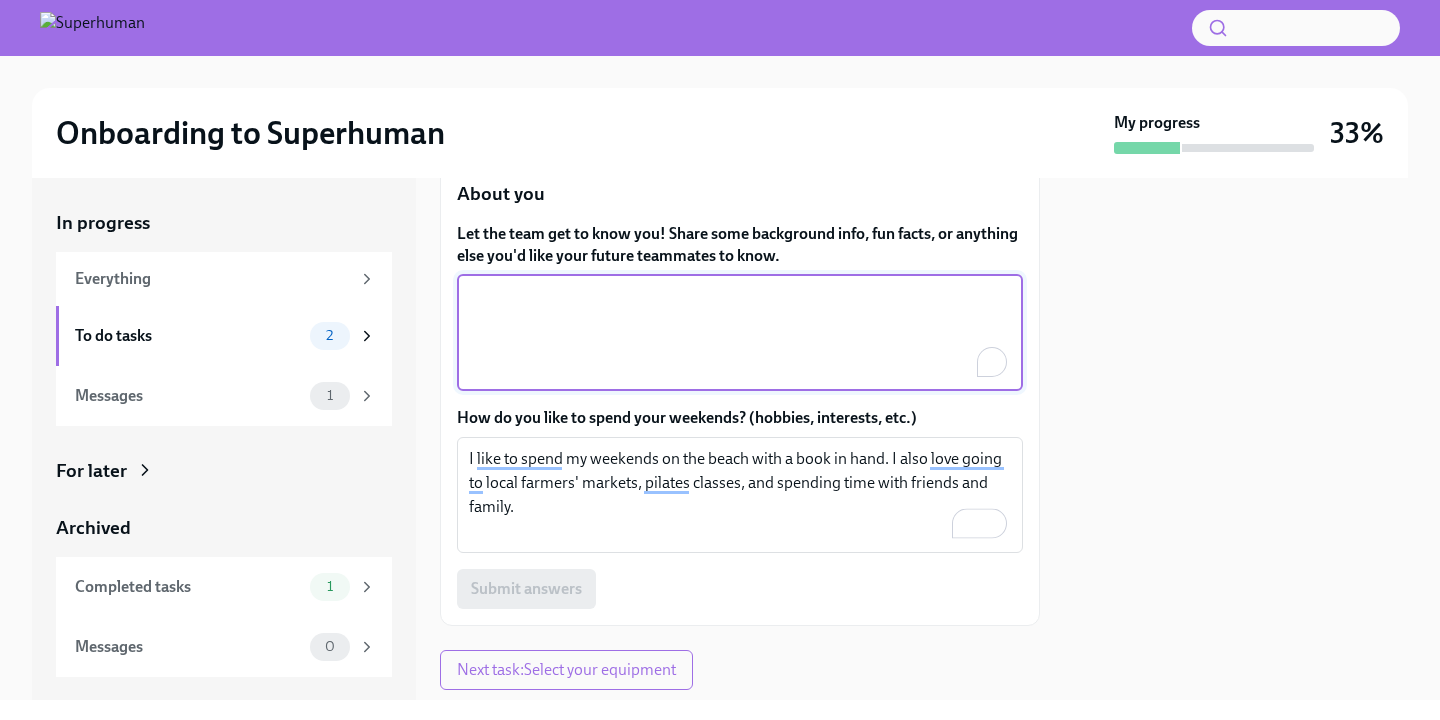 click on "Let the team get to know you! Share some background info, fun facts, or anything else you'd like your future teammates to know." at bounding box center [740, 333] 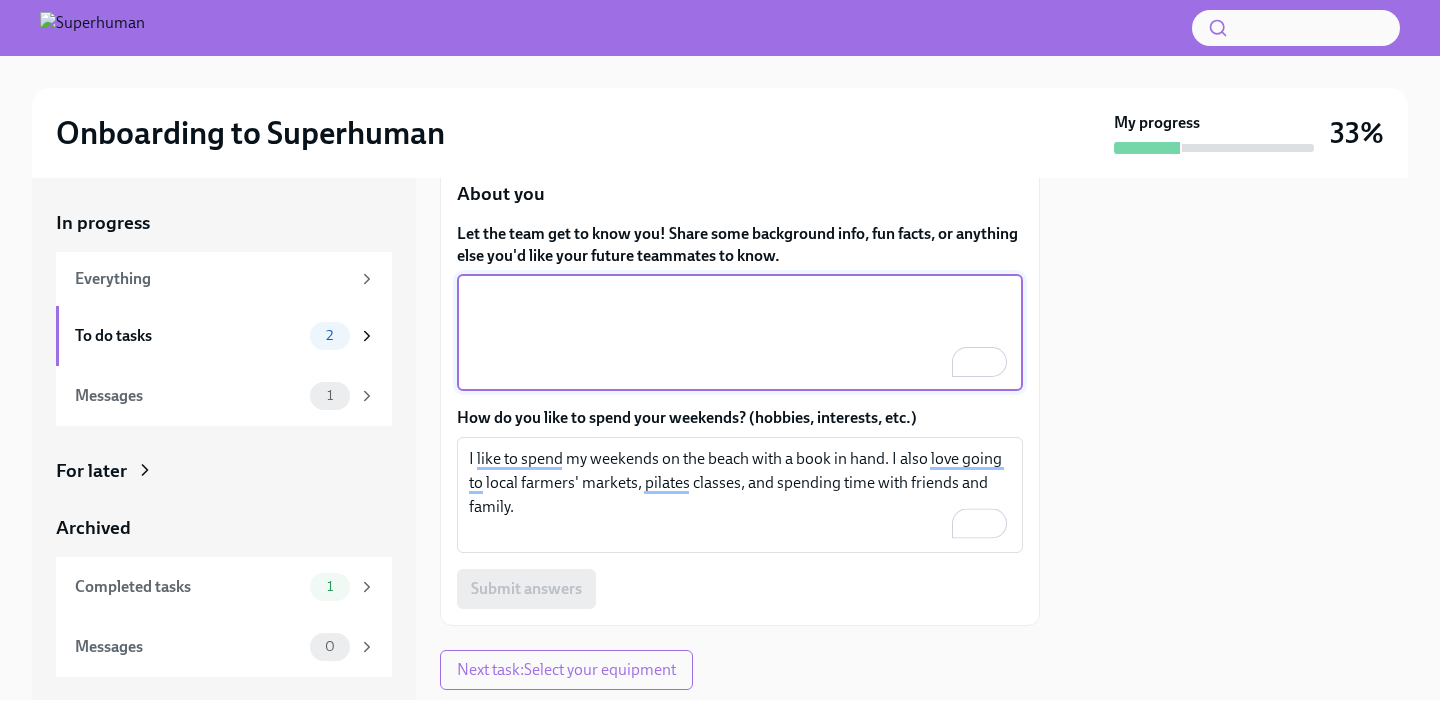 scroll, scrollTop: 895, scrollLeft: 0, axis: vertical 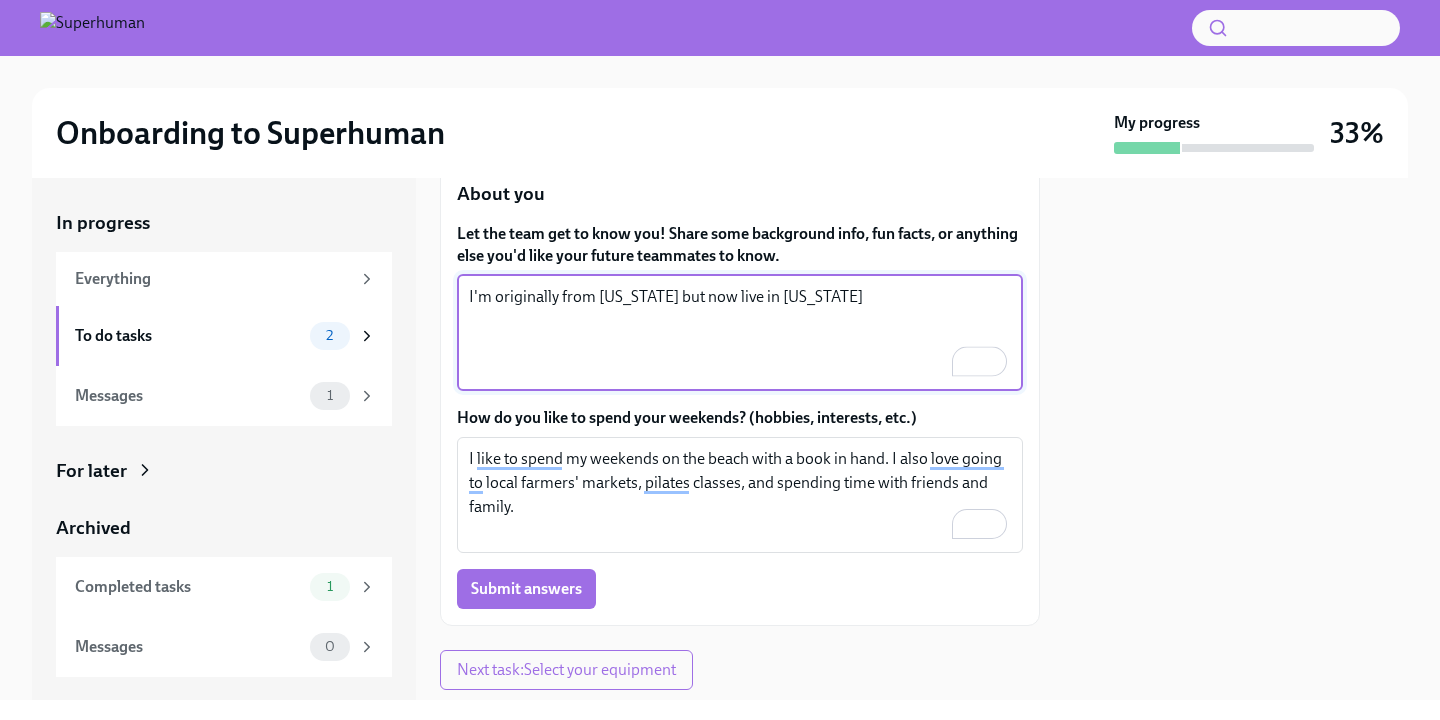 click on "I'm originally from [US_STATE] but now live in [US_STATE]" at bounding box center [740, 333] 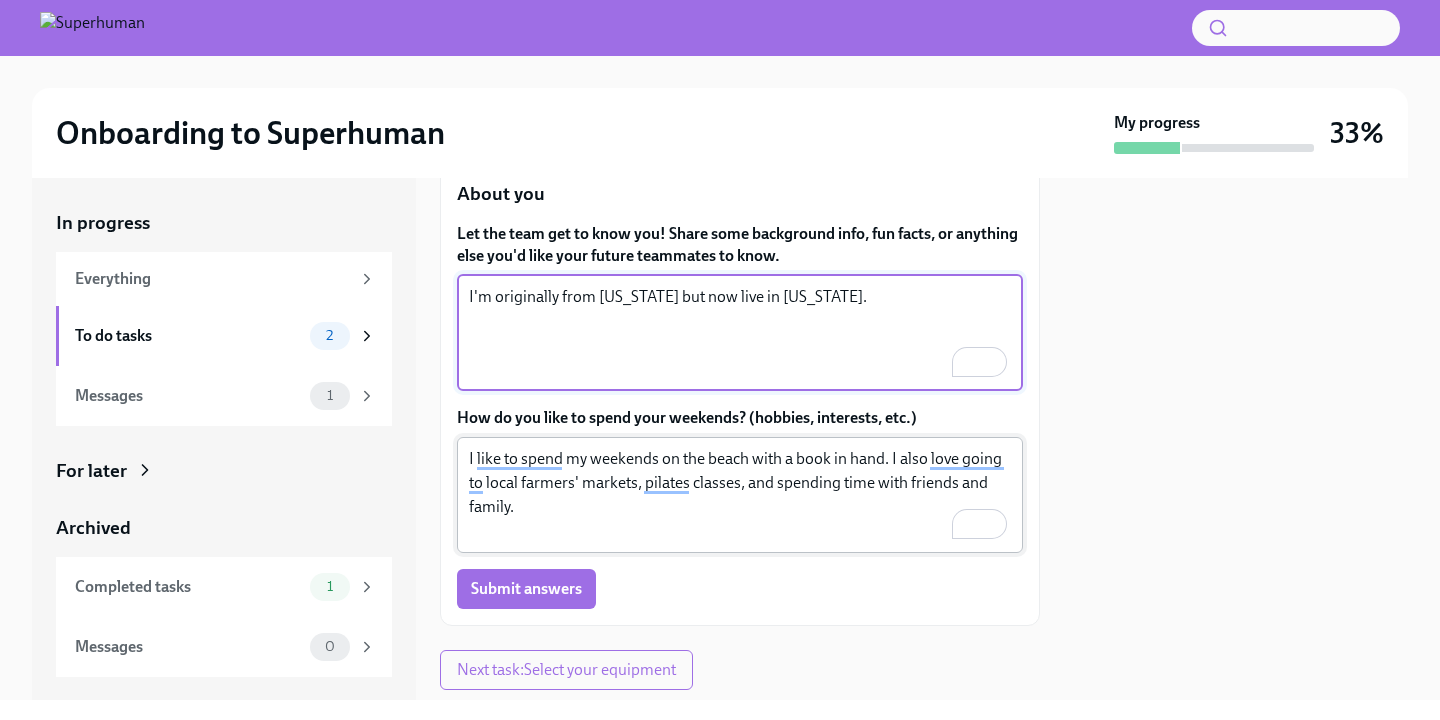 click on "I like to spend my weekends on the beach with a book in hand. I also love going to local farmers' markets, pilates classes, and spending time with friends and family." at bounding box center [740, 495] 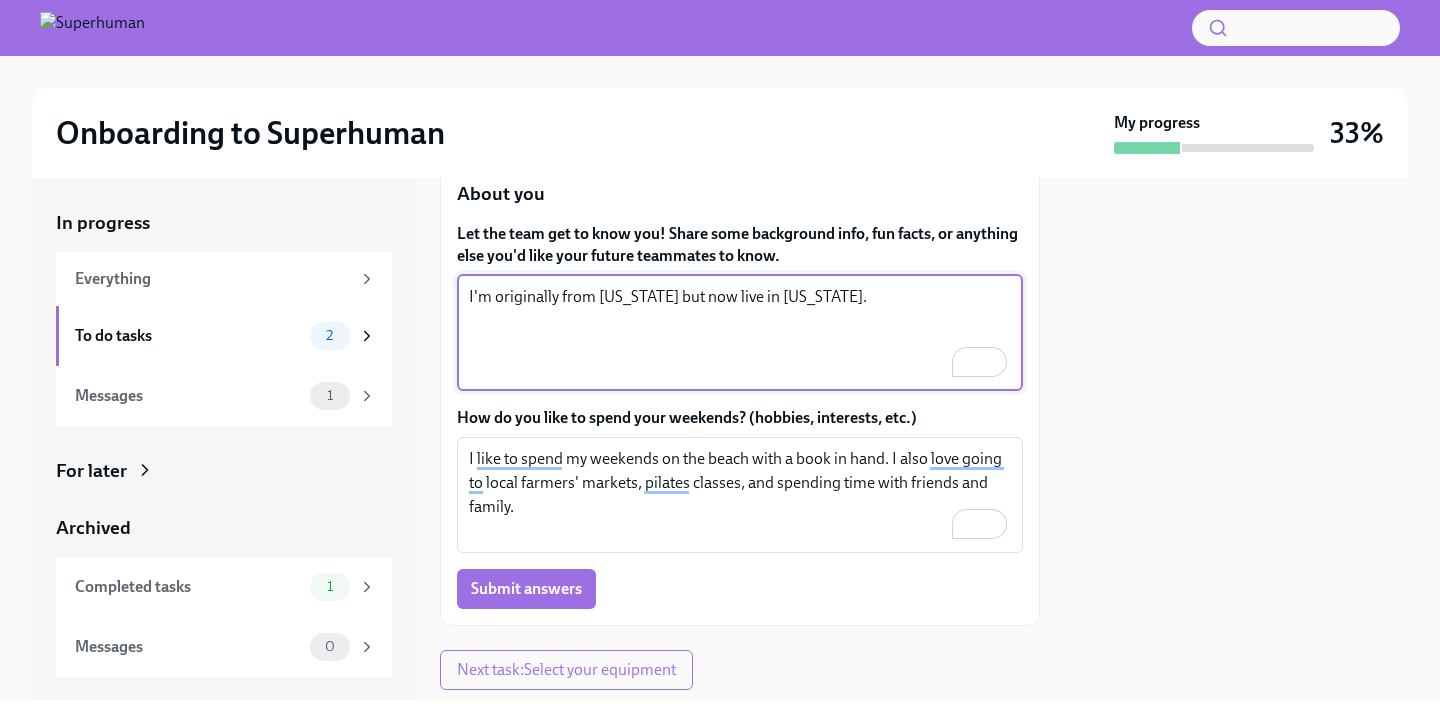 click on "I'm originally from [US_STATE] but now live in [US_STATE]." at bounding box center (740, 333) 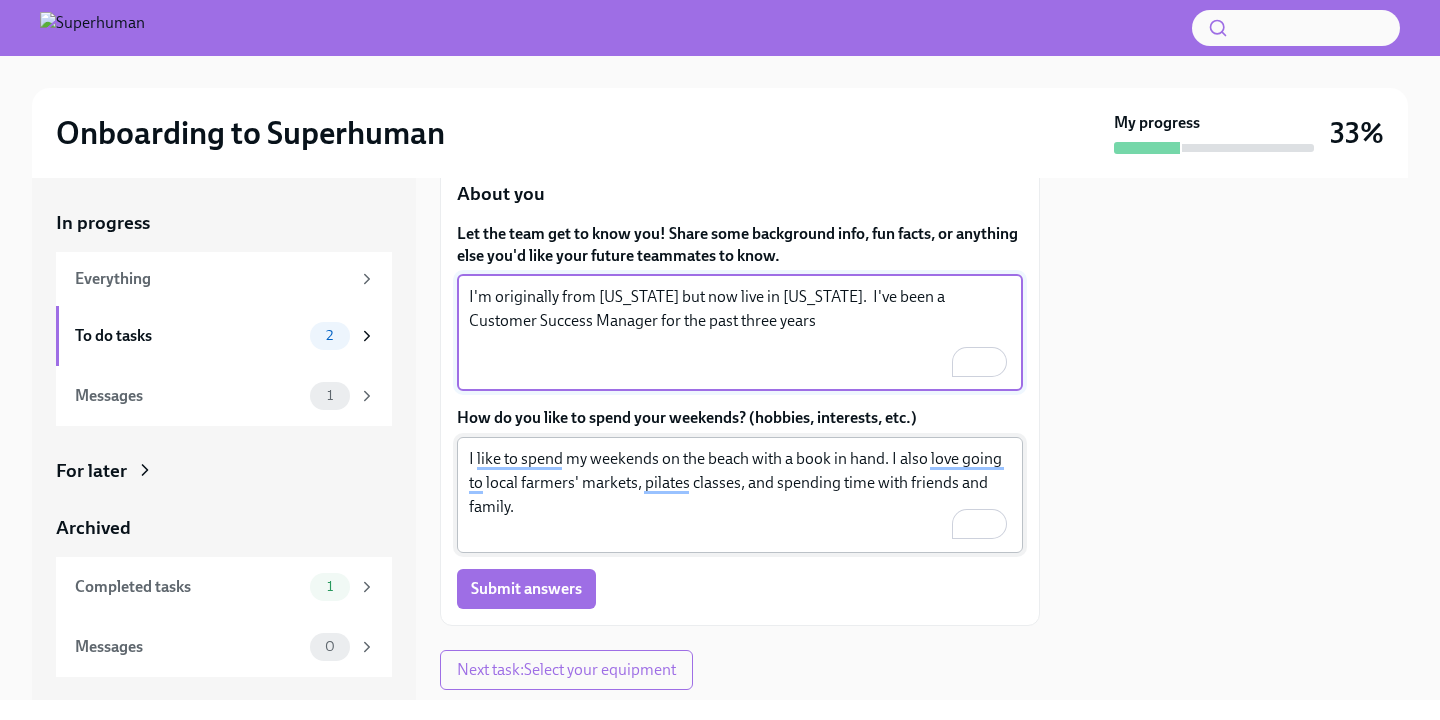 type on "I'm originally from [US_STATE] but now live in [US_STATE].  I've been a Customer Success Manager for the past three years" 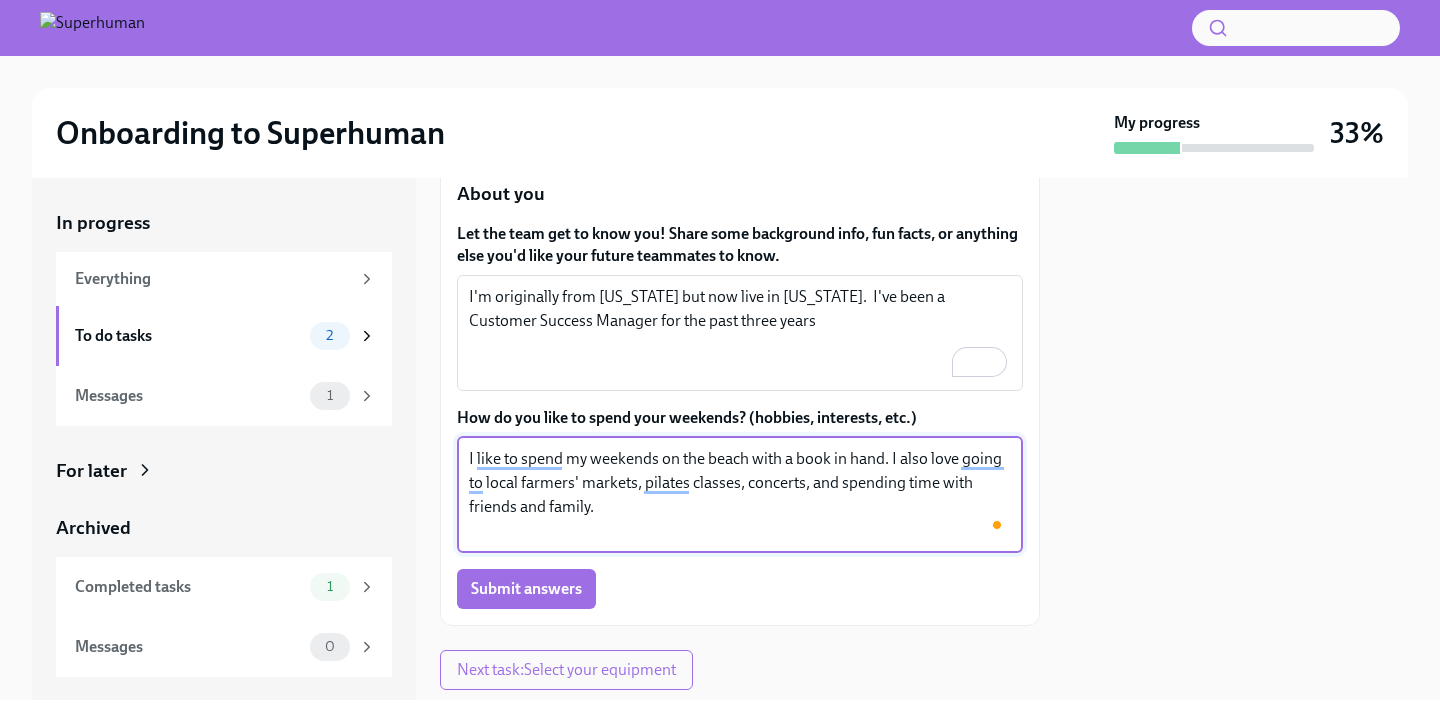 click on "I like to spend my weekends on the beach with a book in hand. I also love going to local farmers' markets, pilates classes, concerts, and spending time with friends and family." at bounding box center (740, 495) 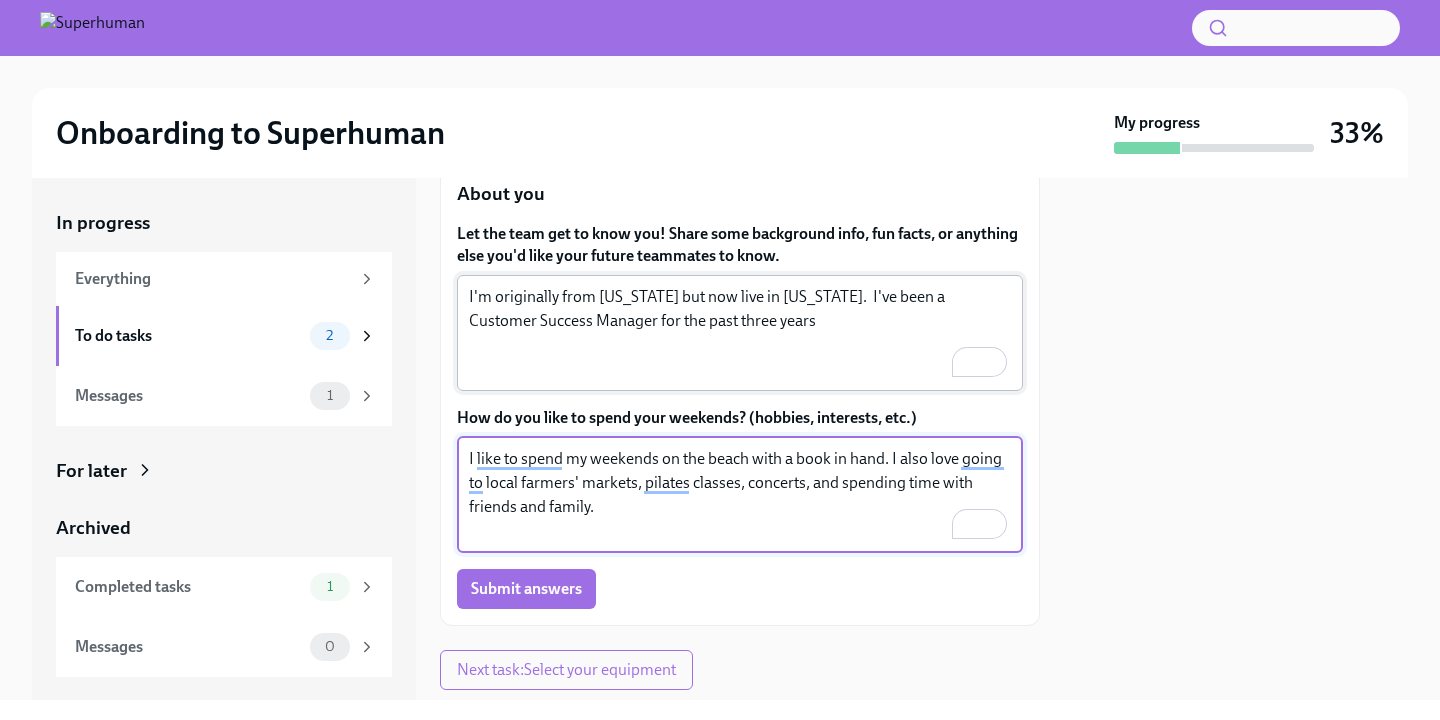 type on "I like to spend my weekends on the beach with a book in hand. I also love going to local farmers' markets, pilates classes, concerts, and spending time with friends and family." 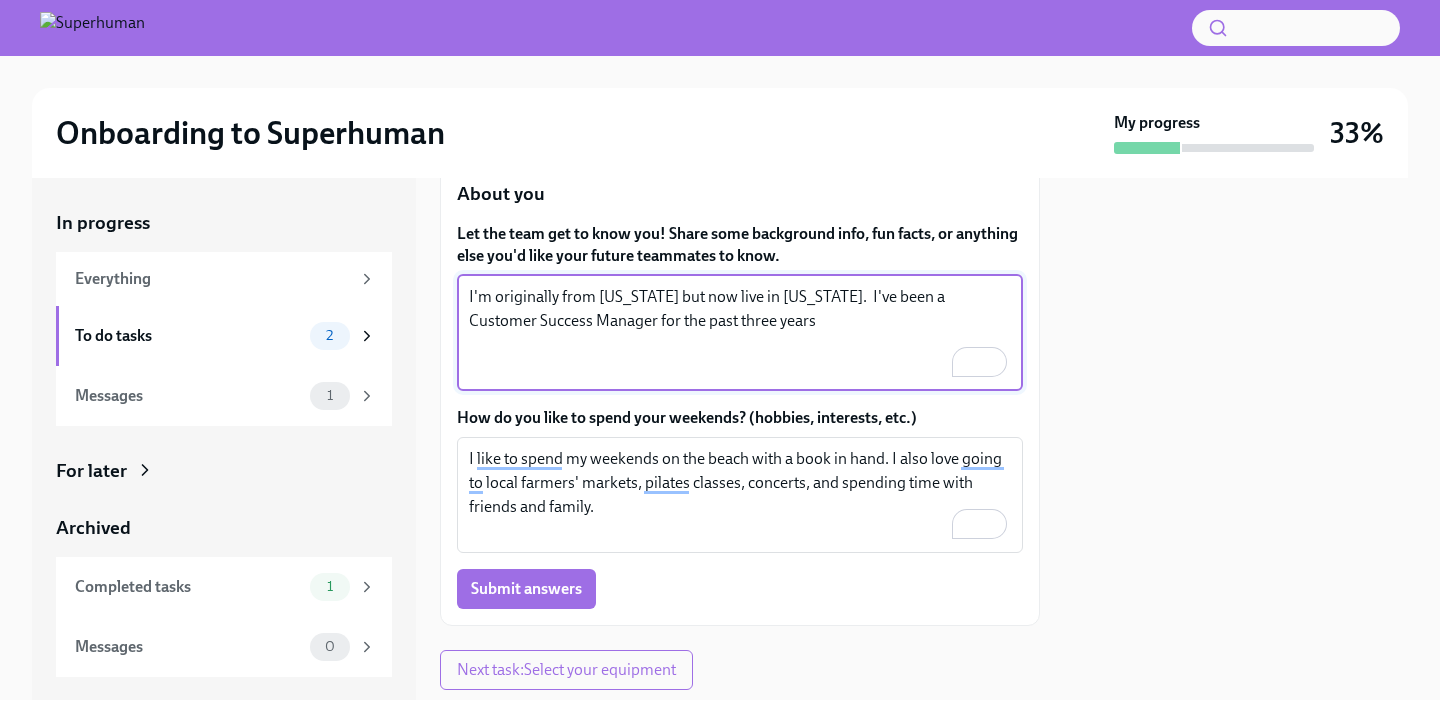 click on "I'm originally from [US_STATE] but now live in [US_STATE].  I've been a Customer Success Manager for the past three years" at bounding box center [740, 333] 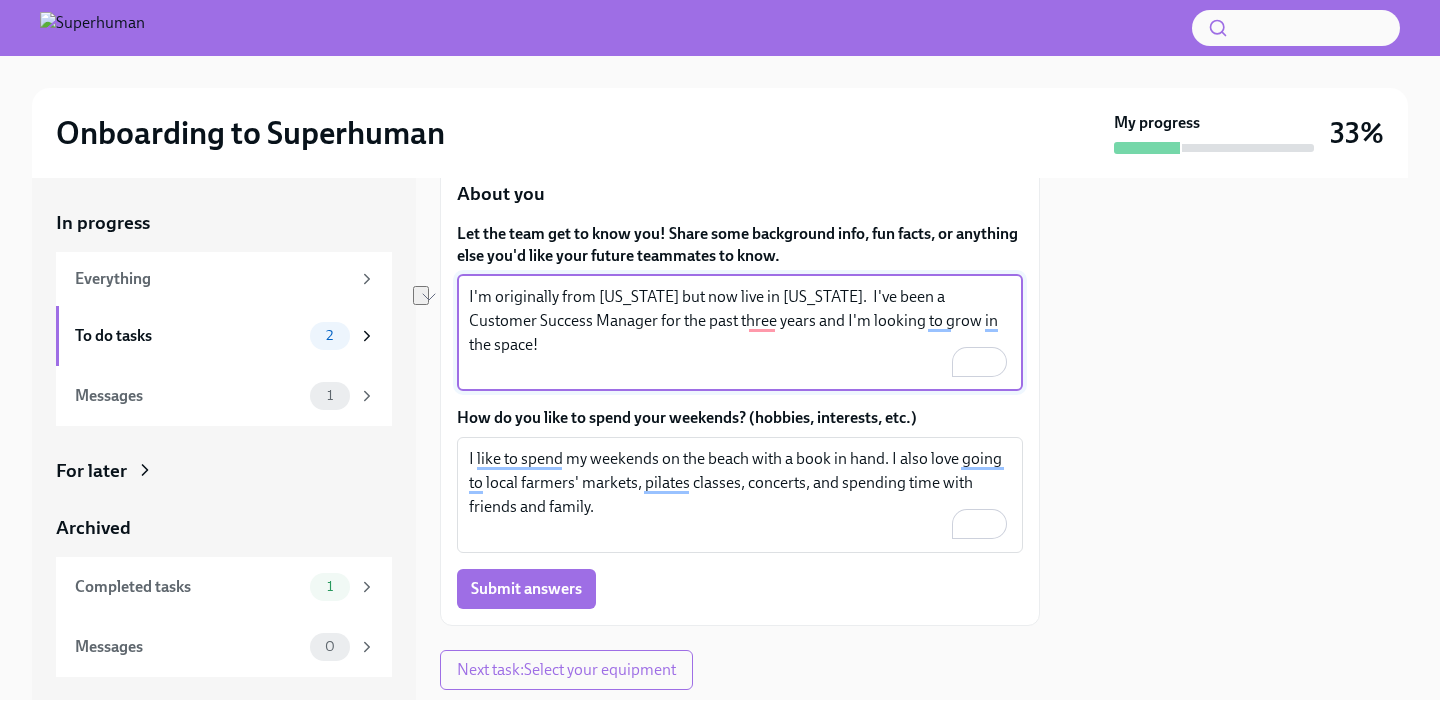 drag, startPoint x: 1001, startPoint y: 324, endPoint x: 805, endPoint y: 328, distance: 196.04082 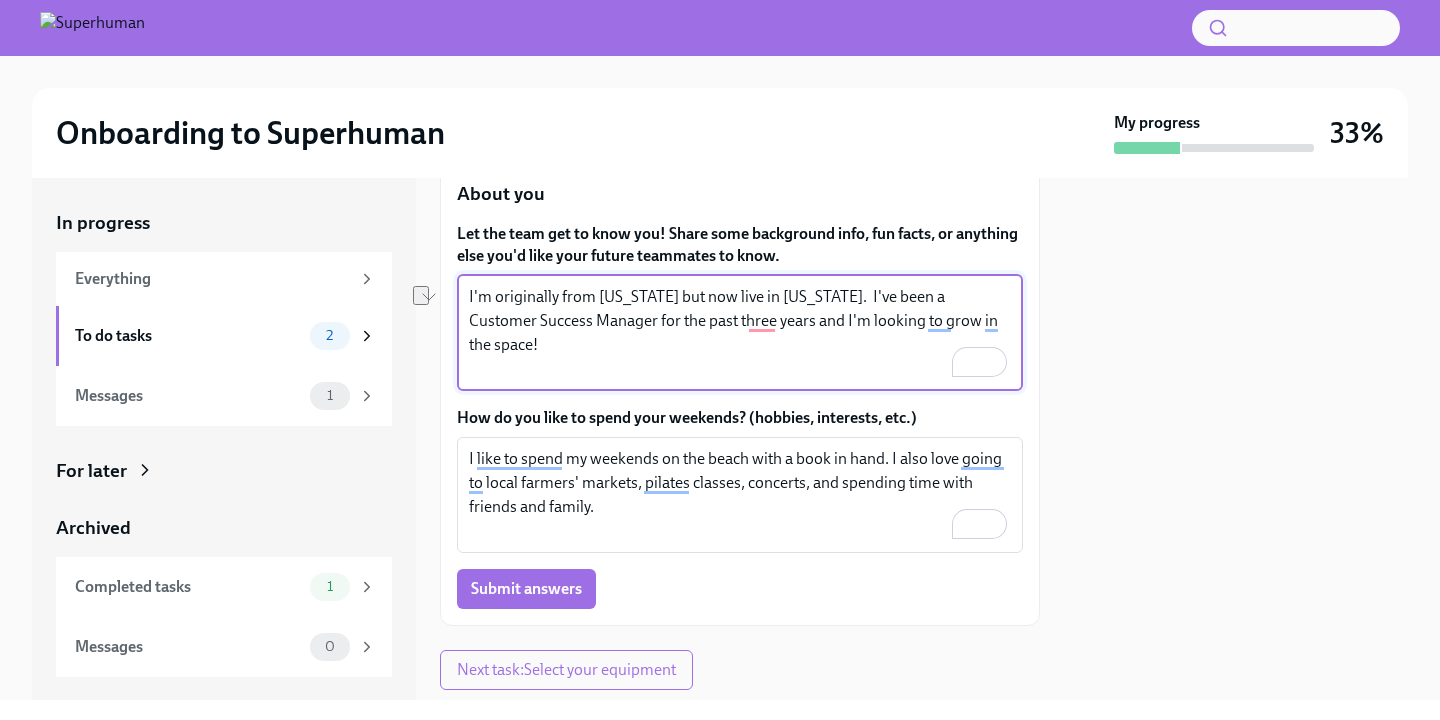 click on "I'm originally from [US_STATE] but now live in [US_STATE].  I've been a Customer Success Manager for the past three years and I'm looking to grow in the space!" at bounding box center (740, 333) 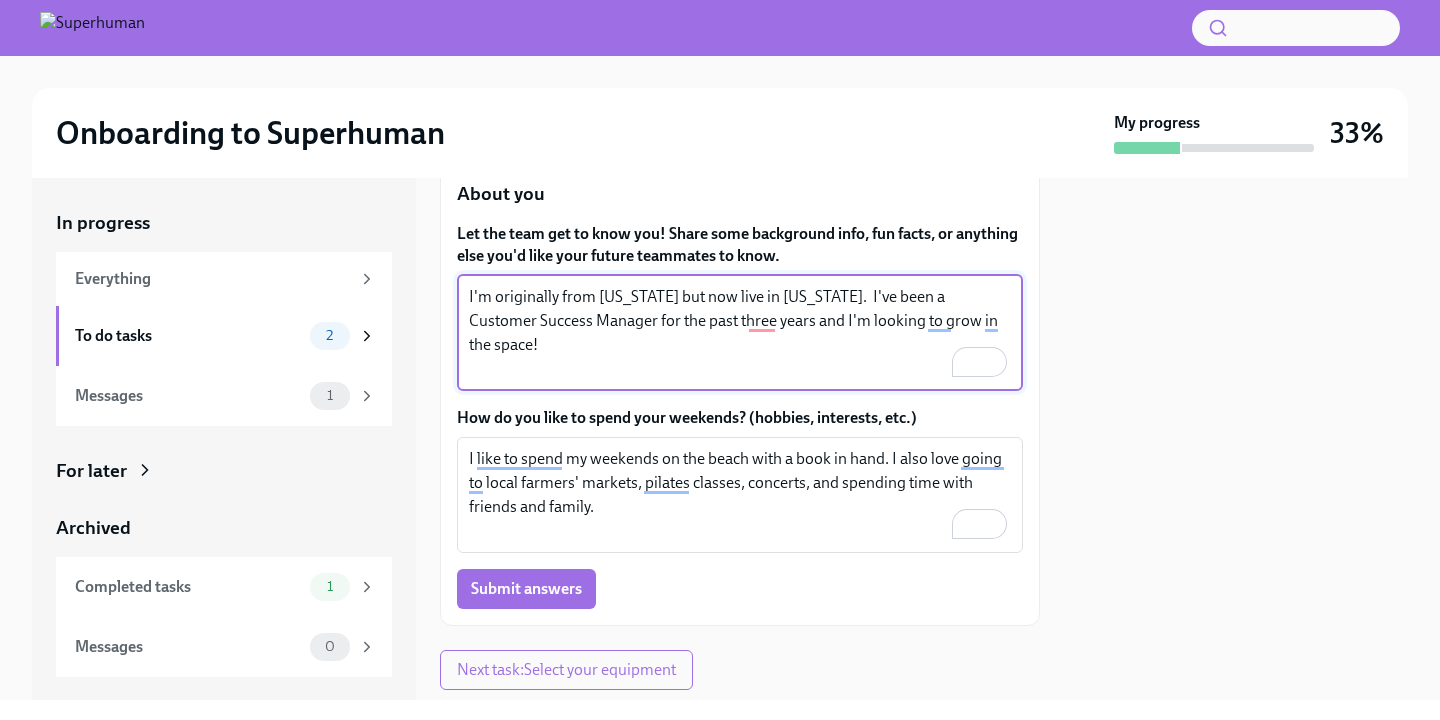click on "I'm originally from [US_STATE] but now live in [US_STATE].  I've been a Customer Success Manager for the past three years and I'm looking to grow in the space!" at bounding box center (740, 333) 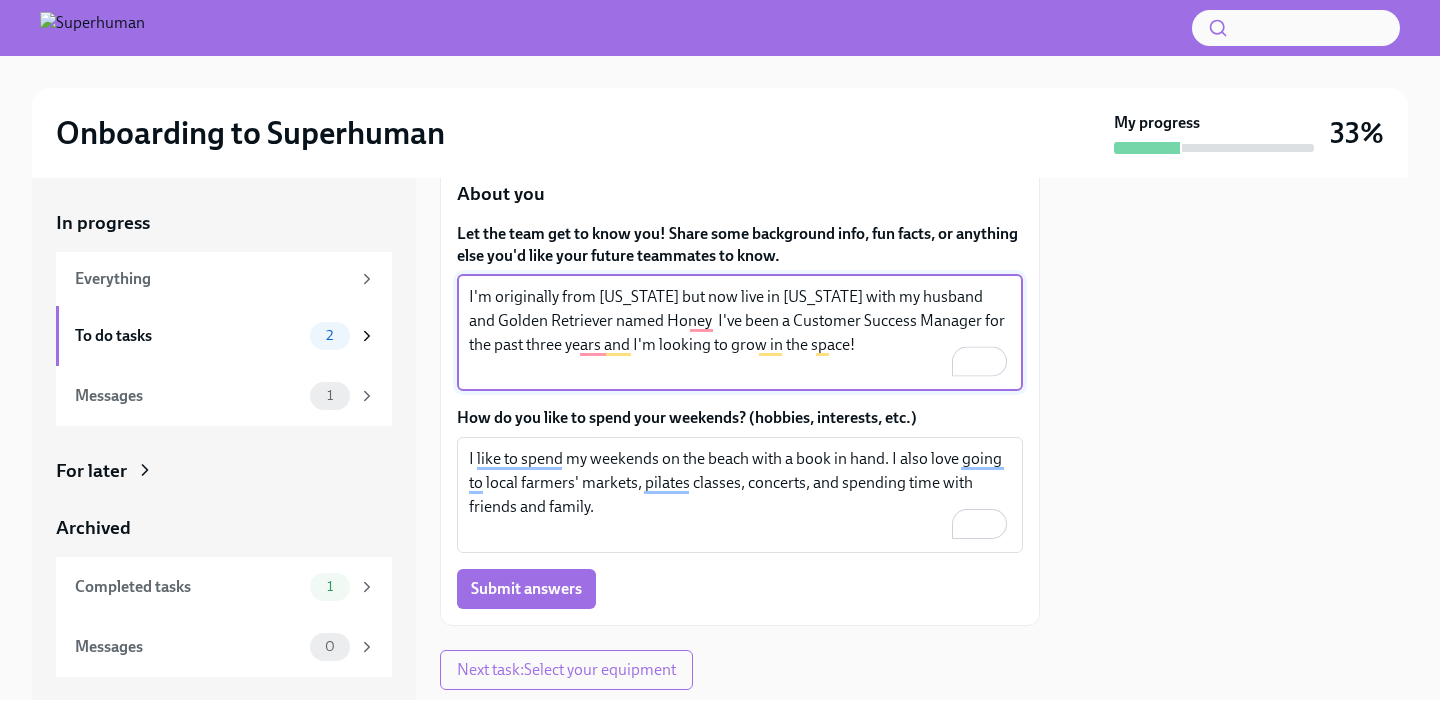 click on "I'm originally from [US_STATE] but now live in [US_STATE] with my husband and Golden Retriever named Honey  I've been a Customer Success Manager for the past three years and I'm looking to grow in the space!" at bounding box center (740, 333) 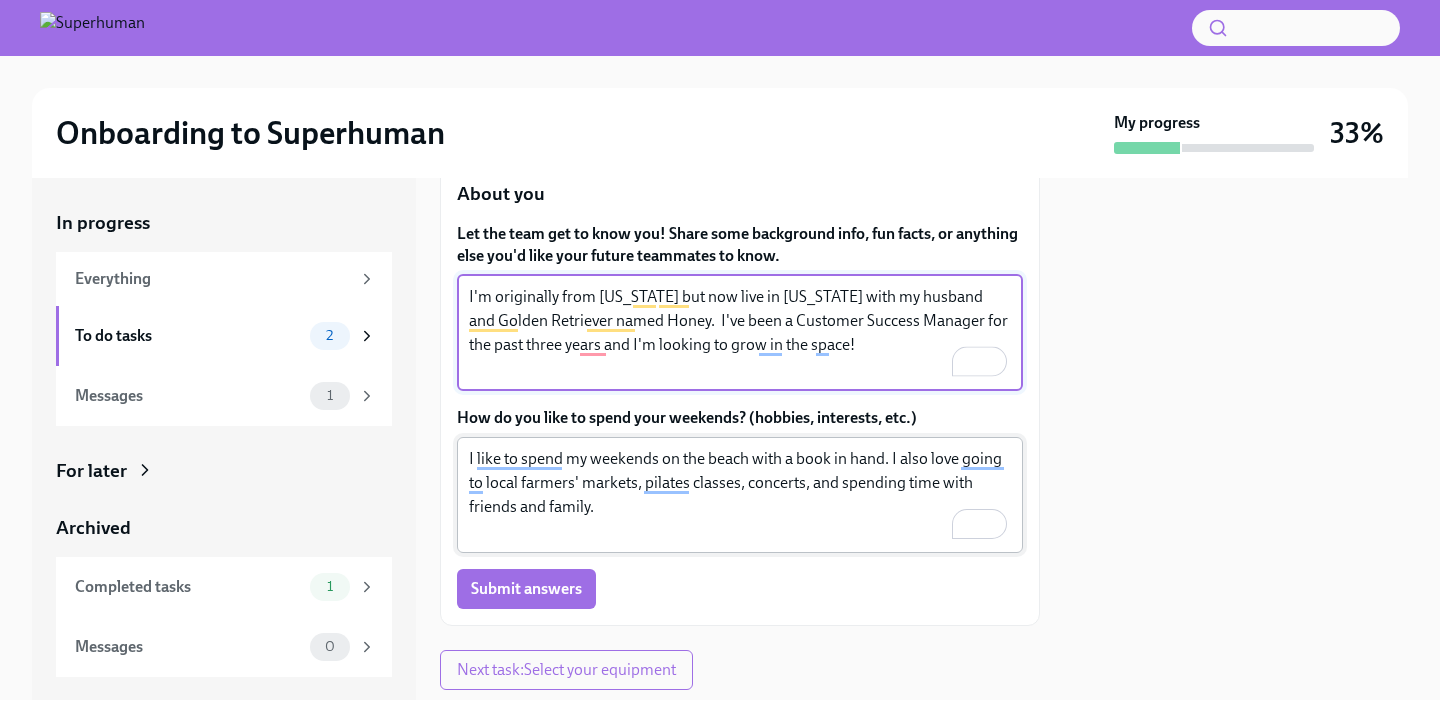 scroll, scrollTop: 881, scrollLeft: 0, axis: vertical 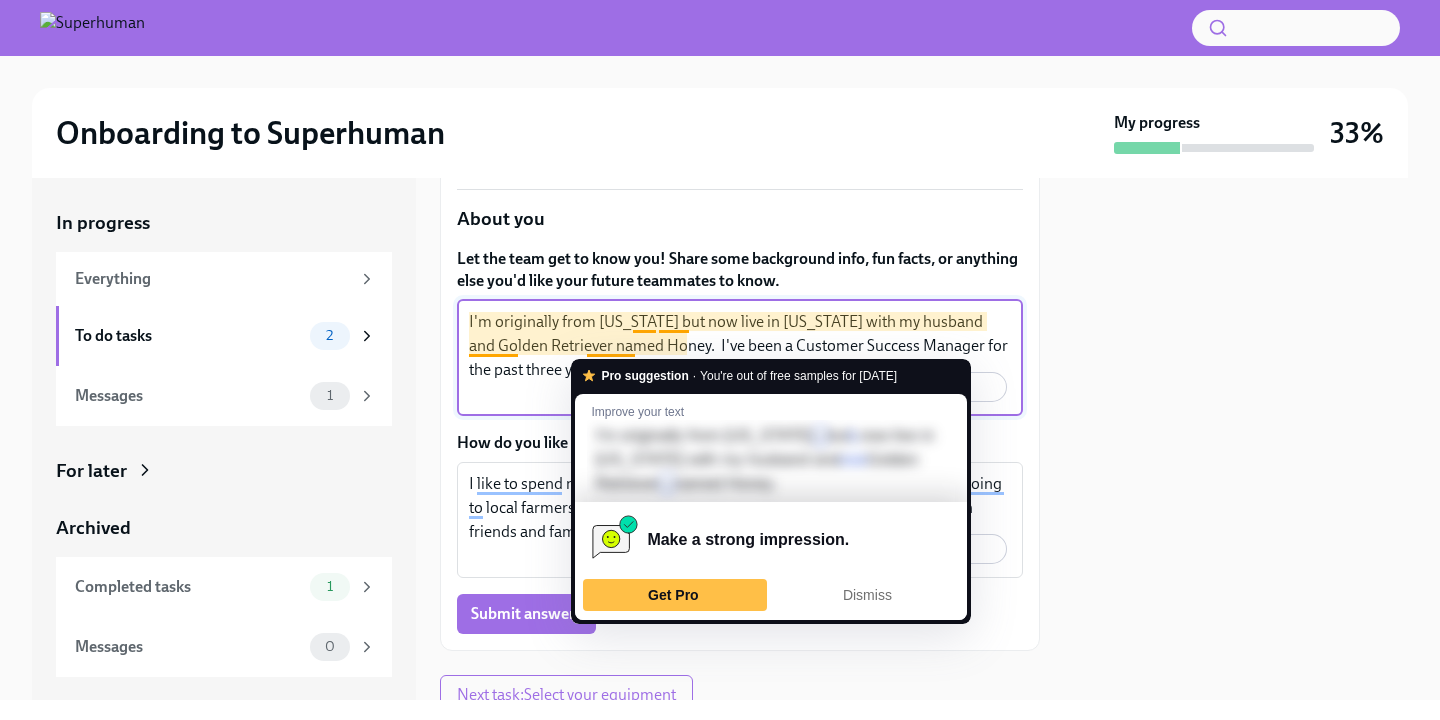 click on "I'm originally from [US_STATE] but now live in [US_STATE] with my husband and Golden Retriever named Honey.  I've been a Customer Success Manager for the past three years and I'm looking to grow in the space!" at bounding box center (740, 358) 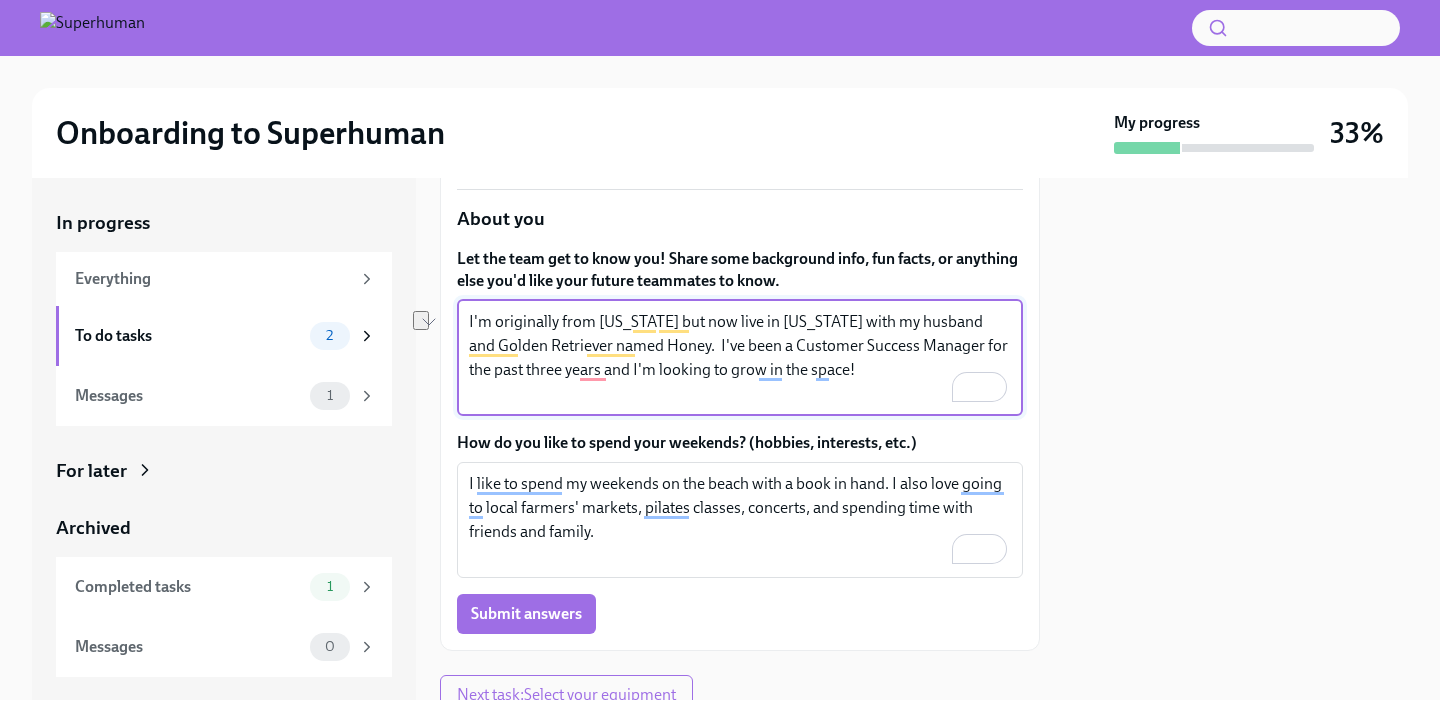 drag, startPoint x: 843, startPoint y: 375, endPoint x: 637, endPoint y: 371, distance: 206.03883 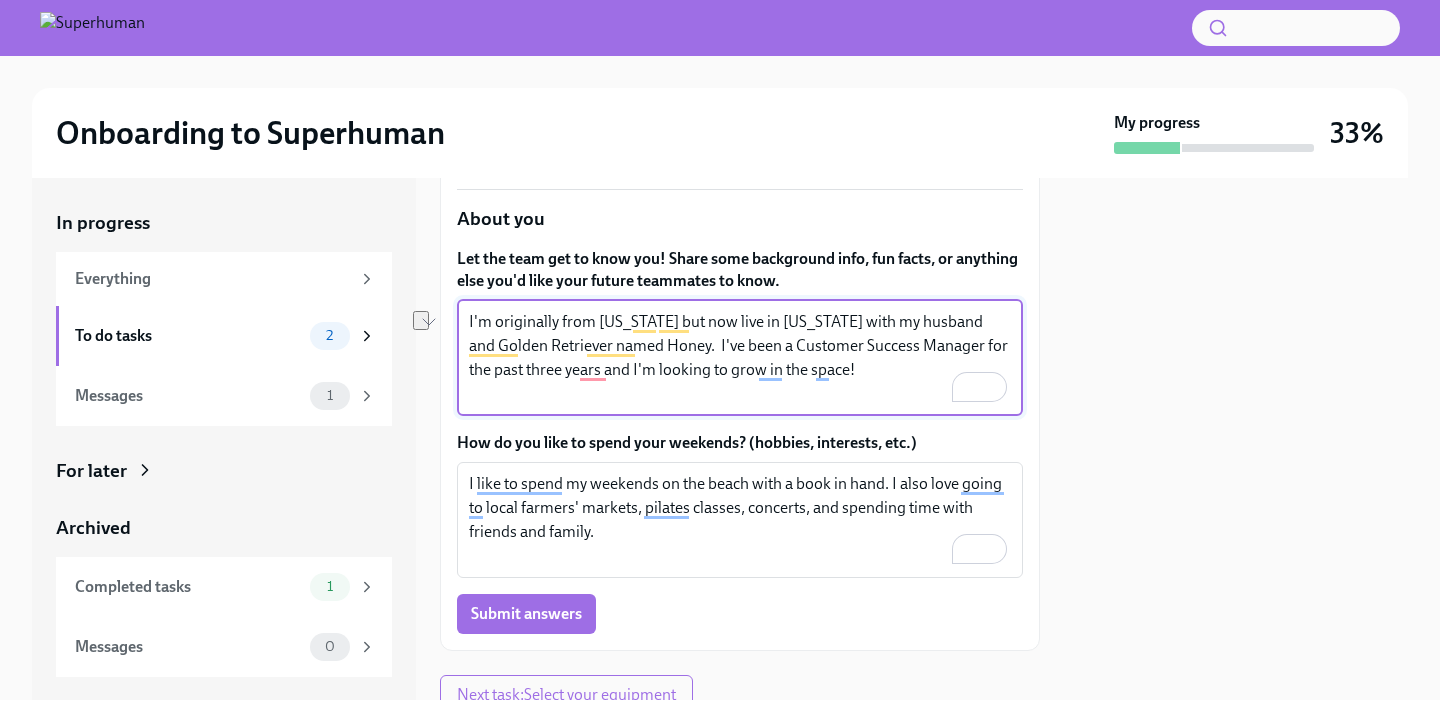 click on "I'm originally from [US_STATE] but now live in [US_STATE] with my husband and Golden Retriever named Honey.  I've been a Customer Success Manager for the past three years and I'm looking to grow in the space!" at bounding box center (740, 358) 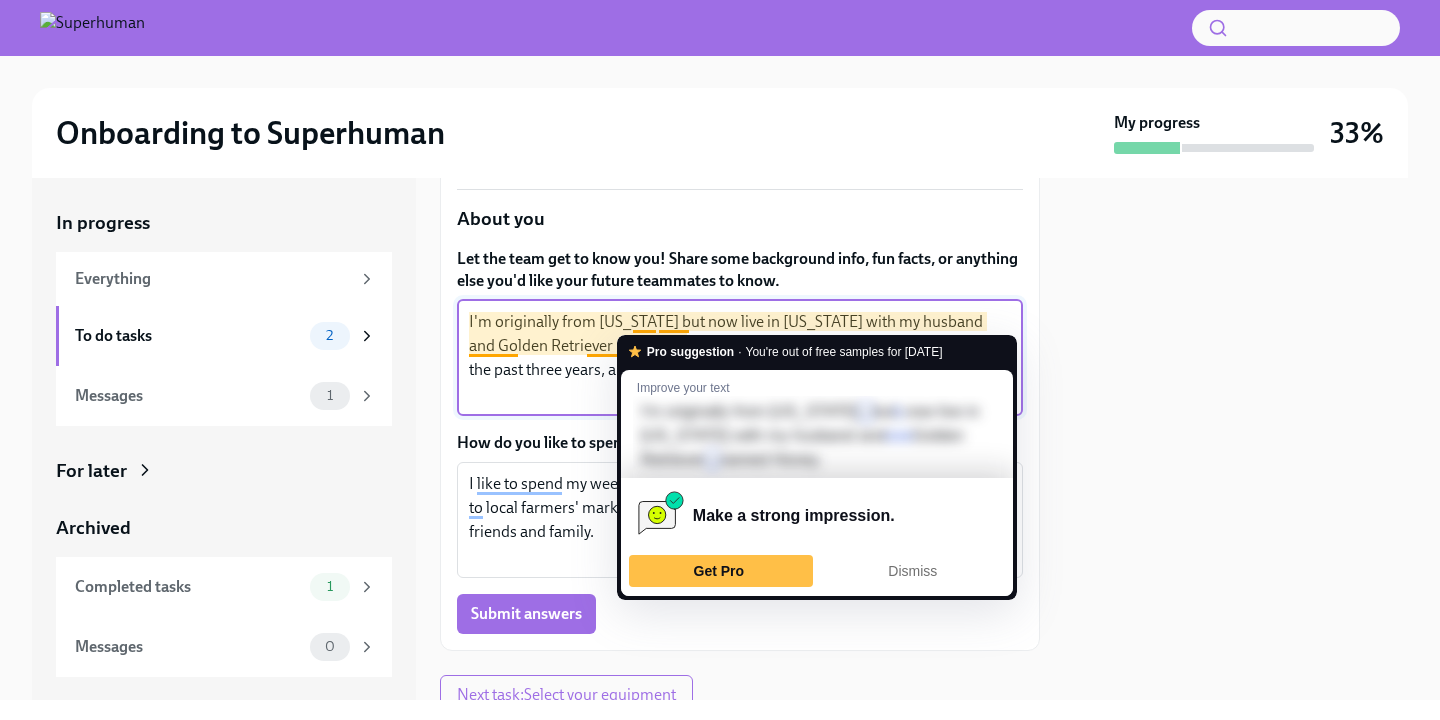 click on "I'm originally from [US_STATE] but now live in [US_STATE] with my husband and Golden Retriever named Honey.  I've been a Customer Success Manager for the past three years, and I'm excited to continue to grow in my career!" at bounding box center [740, 358] 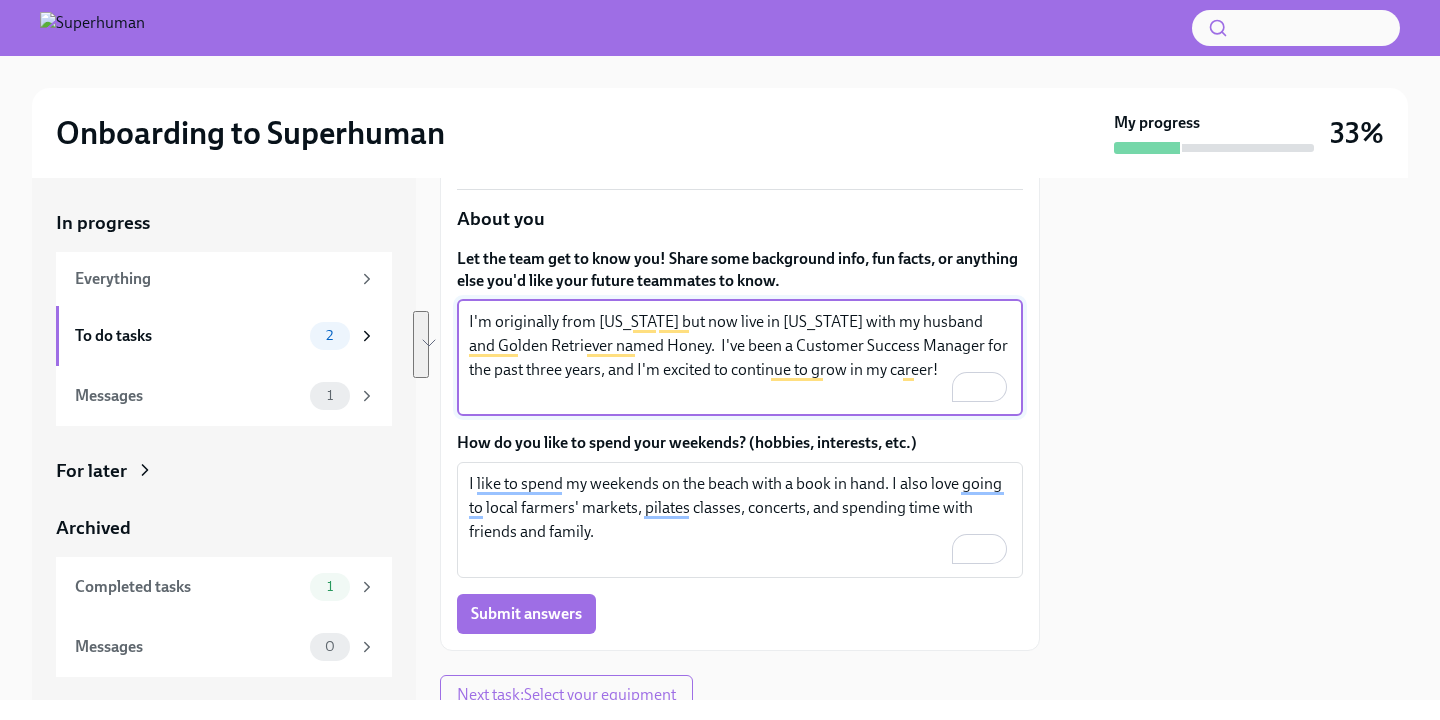 drag, startPoint x: 925, startPoint y: 375, endPoint x: 439, endPoint y: 273, distance: 496.58835 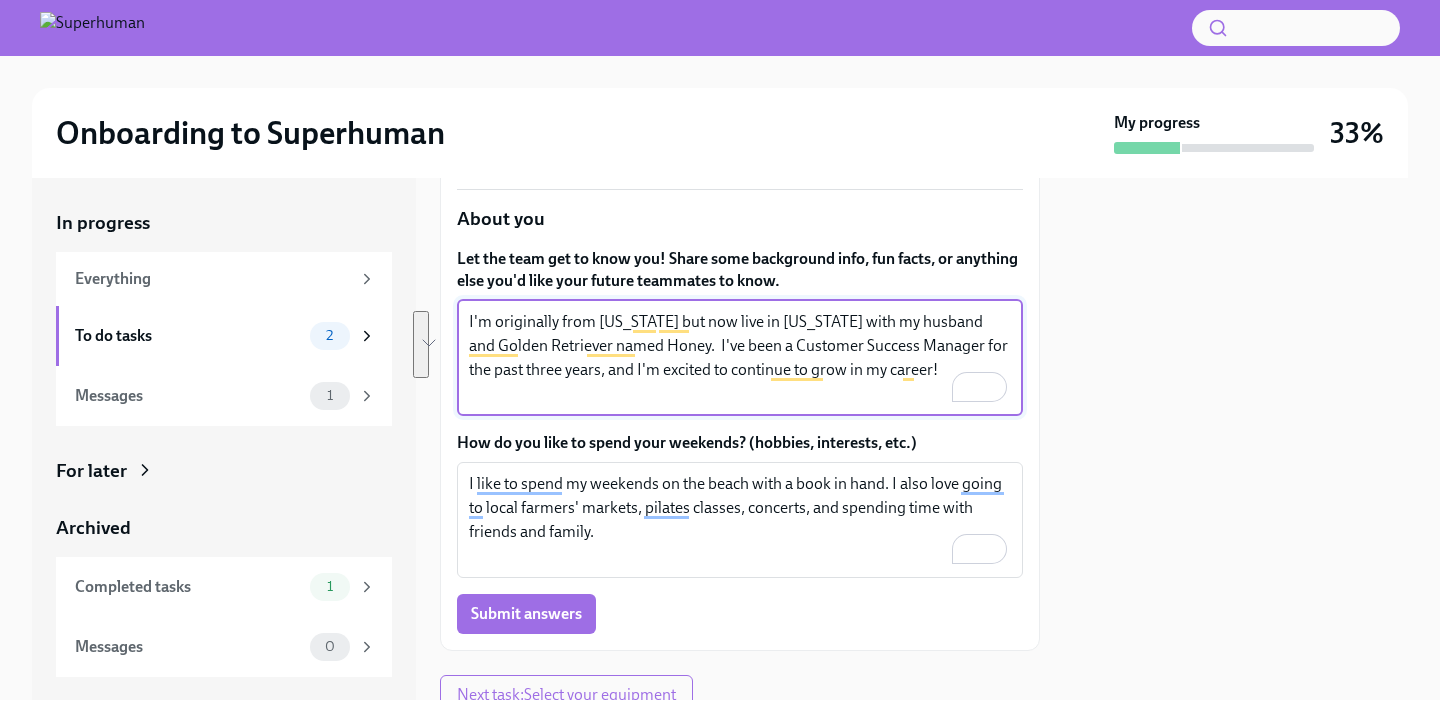 drag, startPoint x: 916, startPoint y: 372, endPoint x: 502, endPoint y: 301, distance: 420.04404 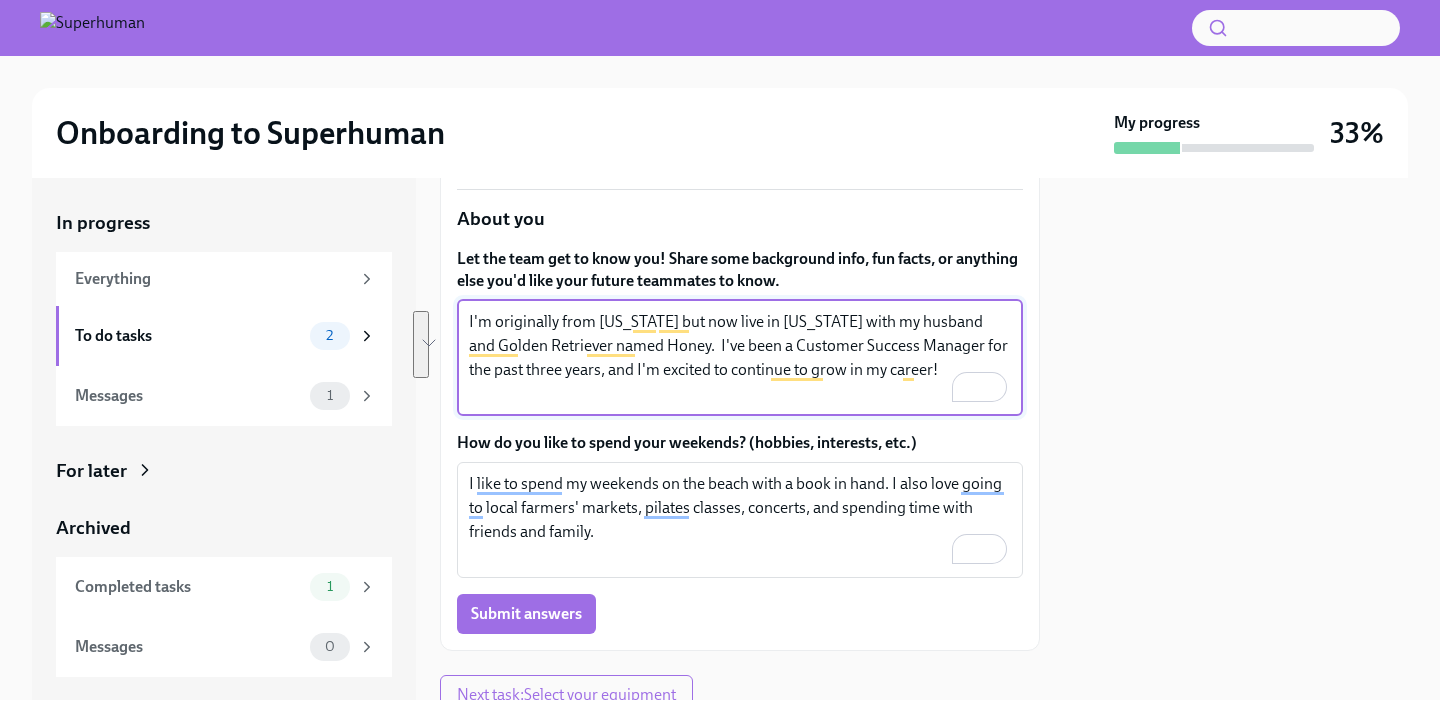 click on "I'm originally from [US_STATE] but now live in [US_STATE] with my husband and Golden Retriever named Honey.  I've been a Customer Success Manager for the past three years, and I'm excited to continue to grow in my career! x ​" at bounding box center (740, 358) 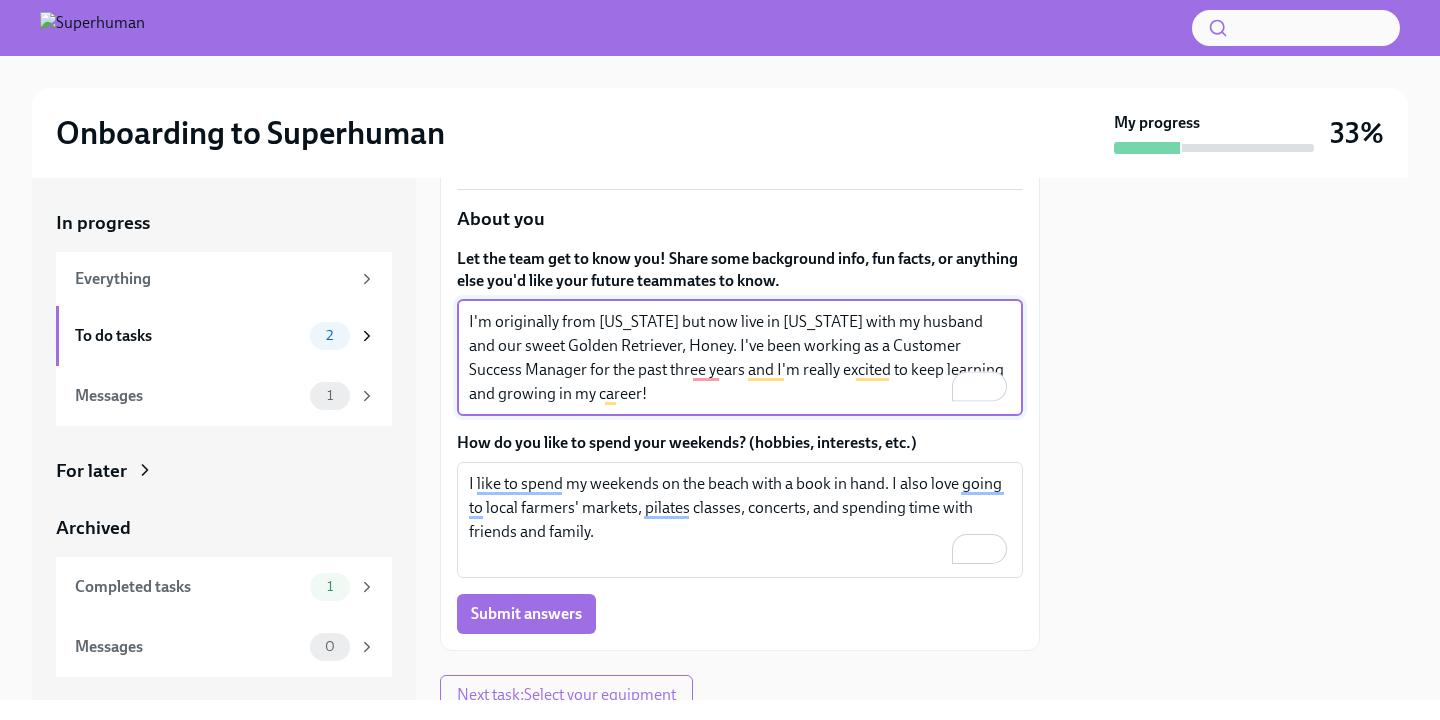 scroll, scrollTop: 820, scrollLeft: 0, axis: vertical 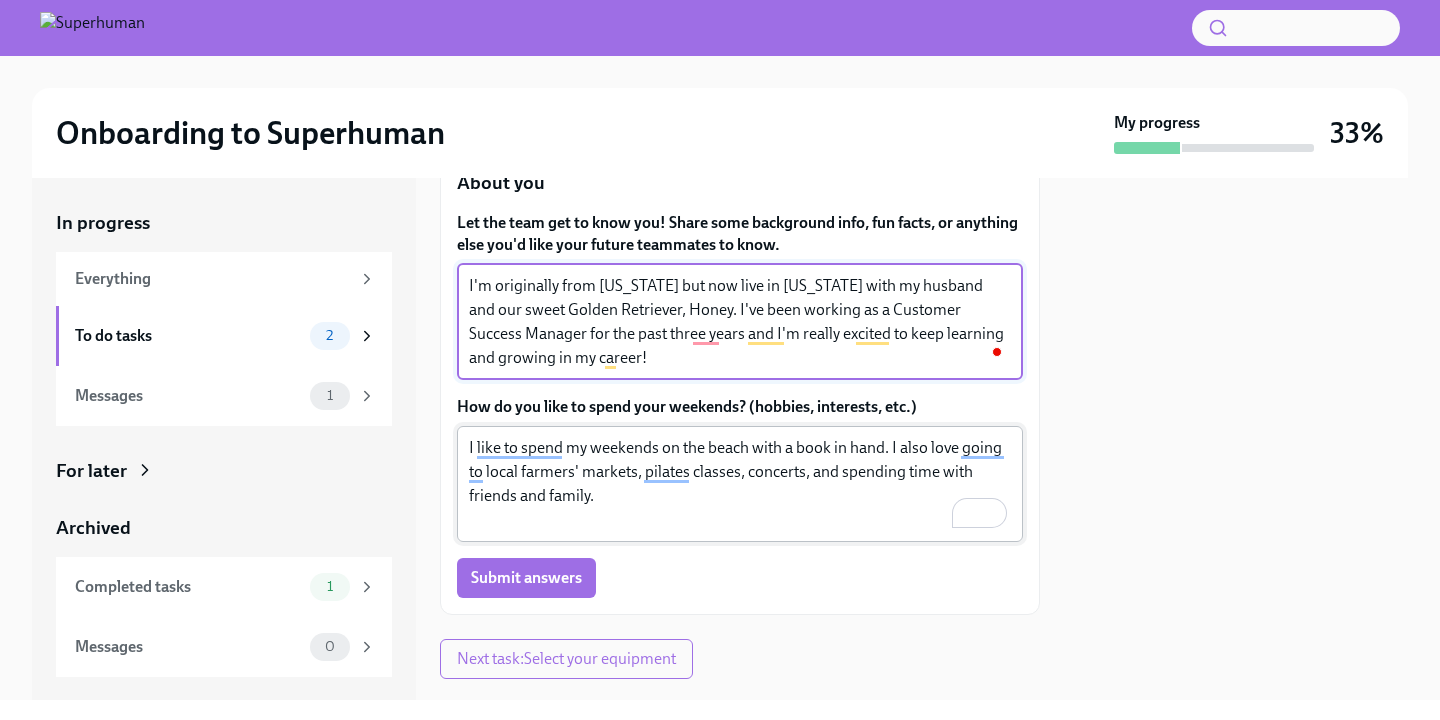 type on "I'm originally from [US_STATE] but now live in [US_STATE] with my husband and our sweet Golden Retriever, Honey. I've been working as a Customer Success Manager for the past three years and I'm really excited to keep learning and growing in my career!" 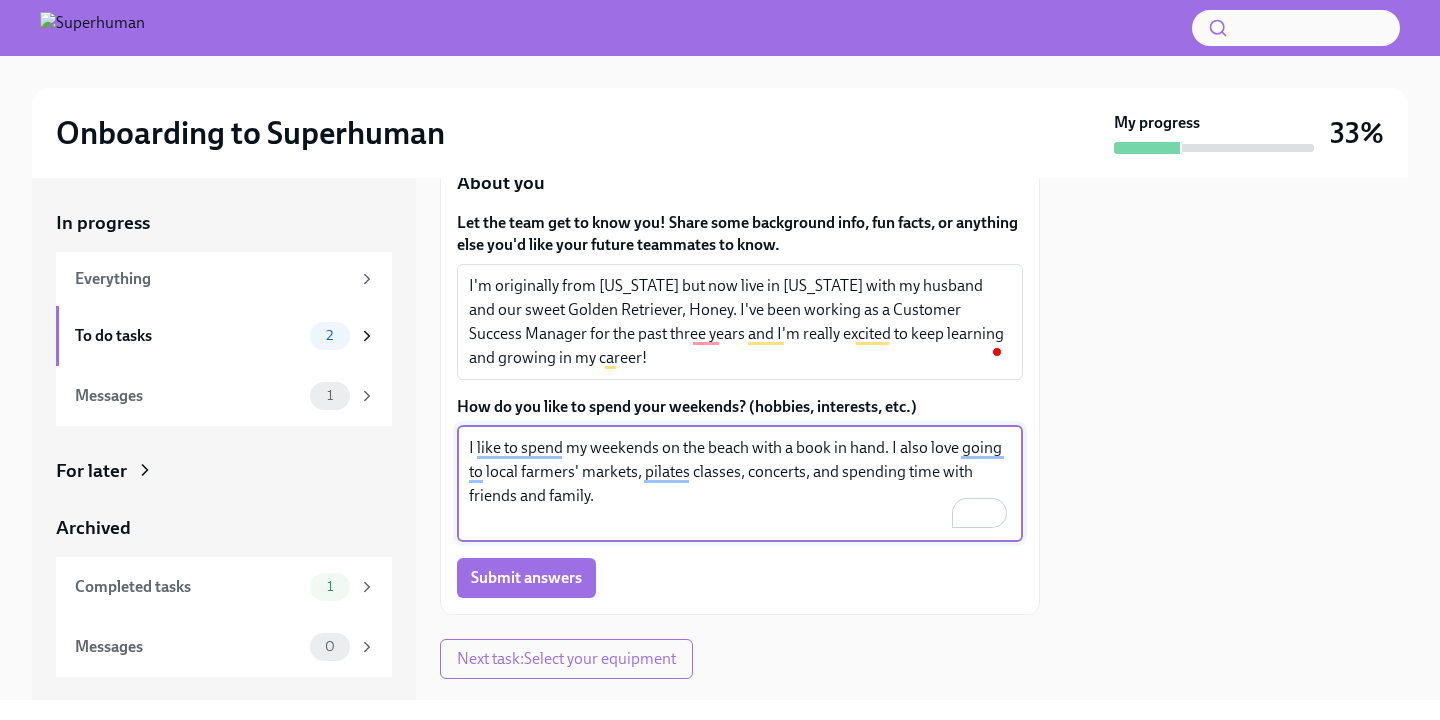 drag, startPoint x: 600, startPoint y: 500, endPoint x: 470, endPoint y: 444, distance: 141.54858 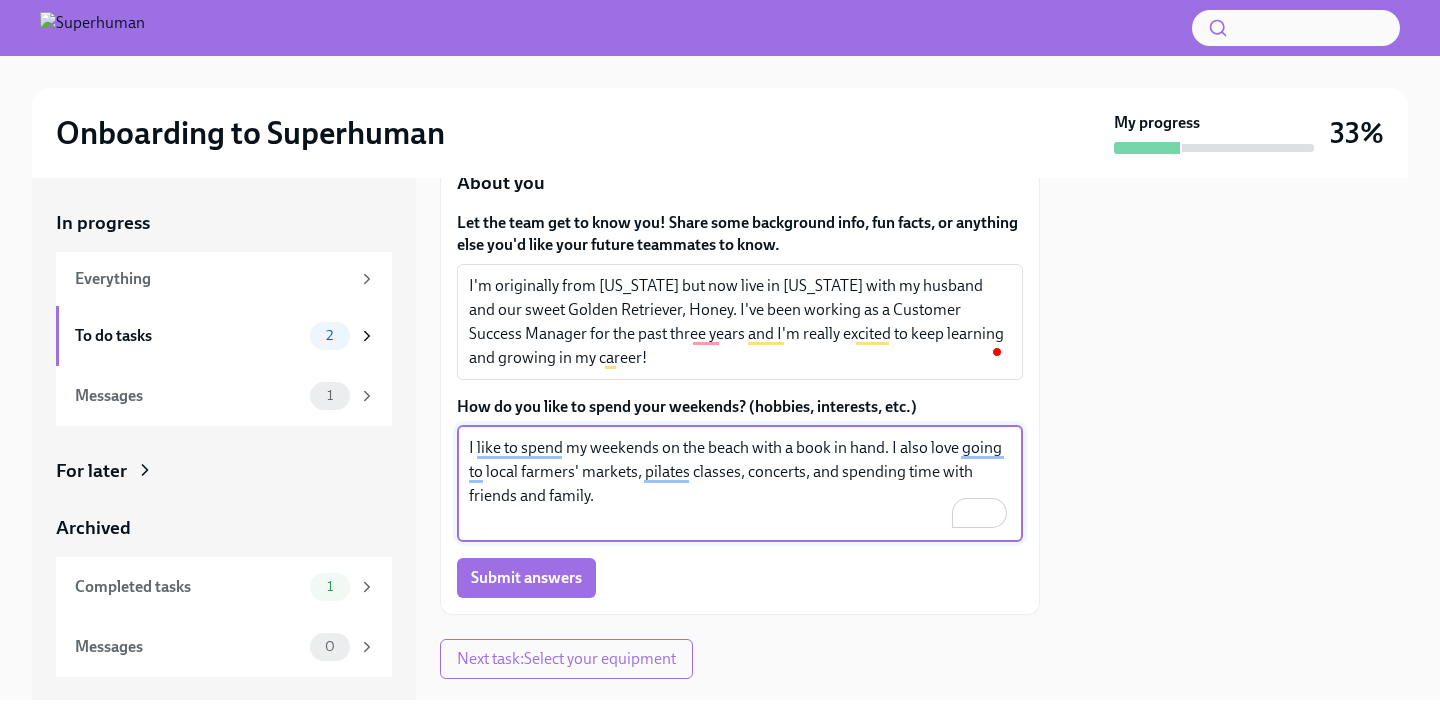 click on "I like to spend my weekends on the beach with a book in hand. I also love going to local farmers' markets, pilates classes, concerts, and spending time with friends and family." at bounding box center [740, 484] 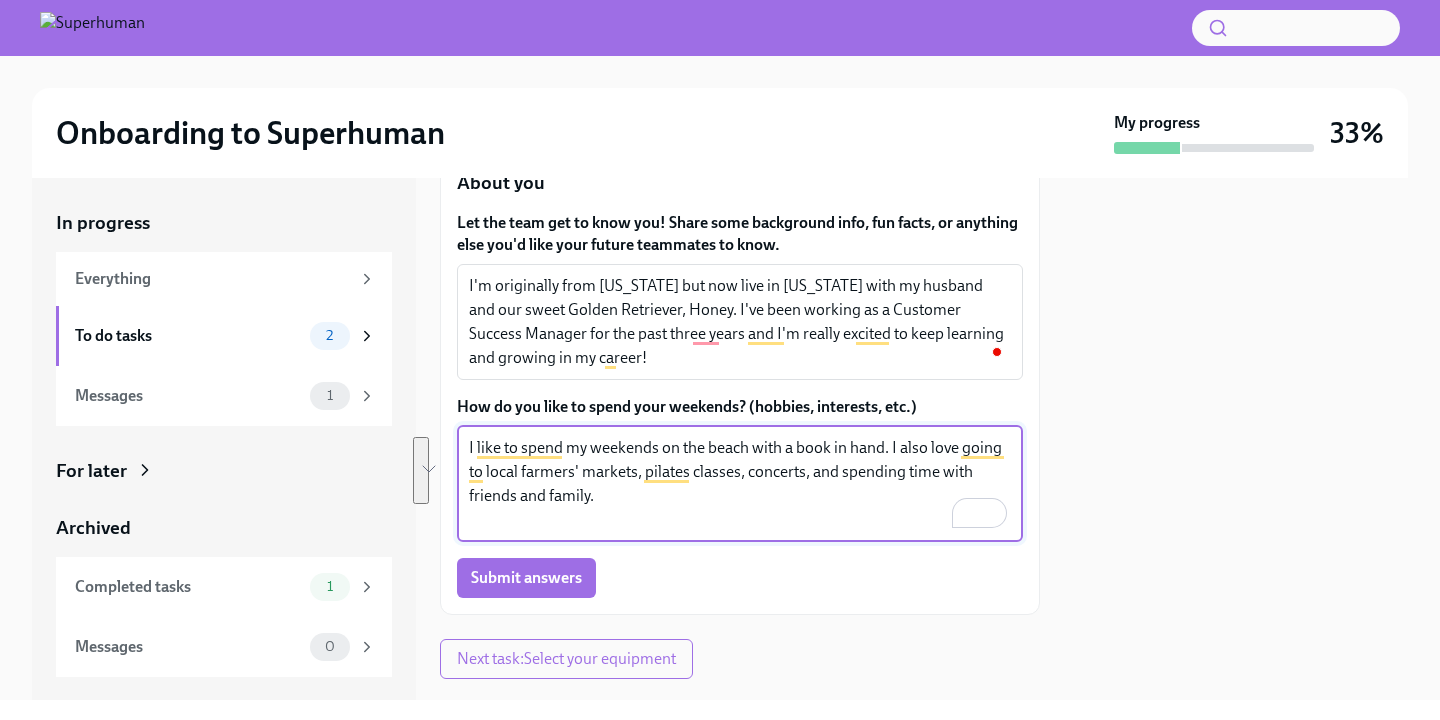 paste on "On the weekends, you’ll often find me at the beach with a good book. I also enjoy visiting local farmers' markets, taking pilates classes, going to concerts, and spending quality time with friends and family." 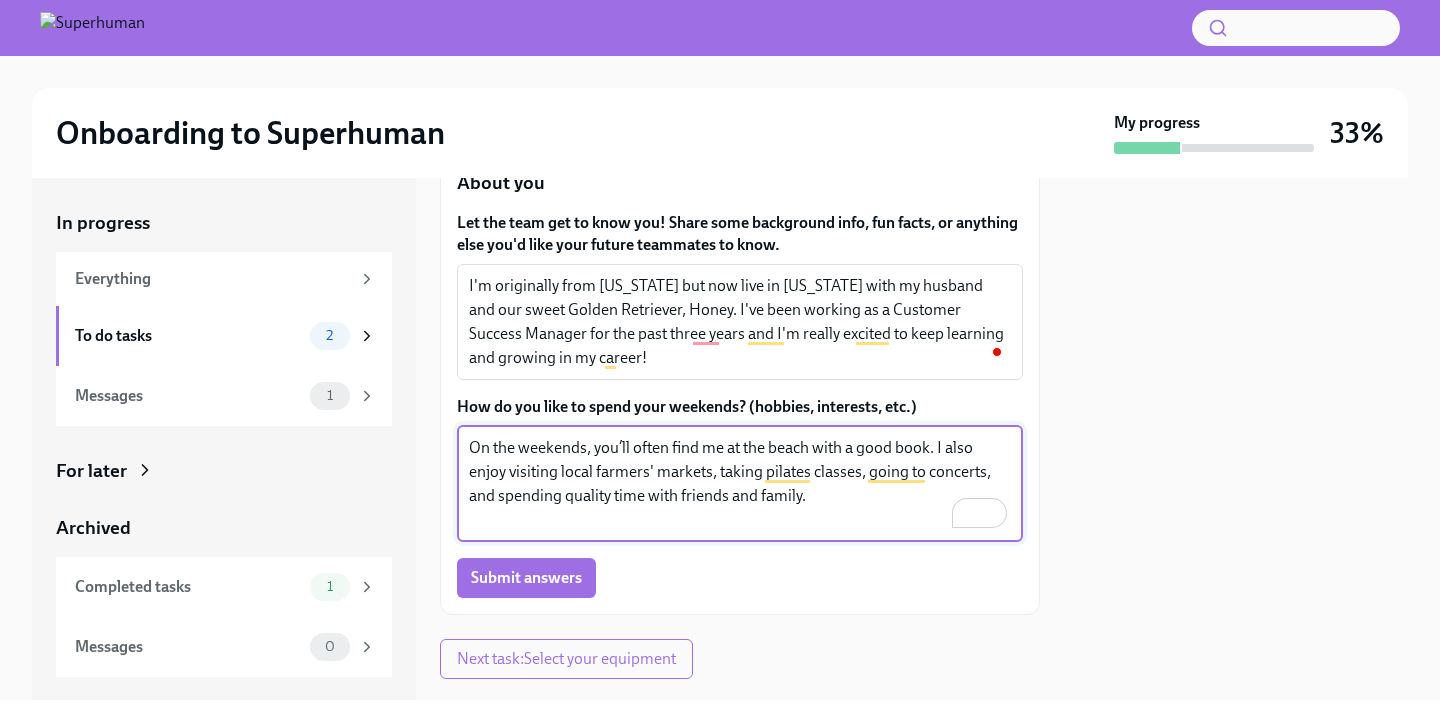 click on "On the weekends, you’ll often find me at the beach with a good book. I also enjoy visiting local farmers' markets, taking pilates classes, going to concerts, and spending quality time with friends and family." at bounding box center [740, 484] 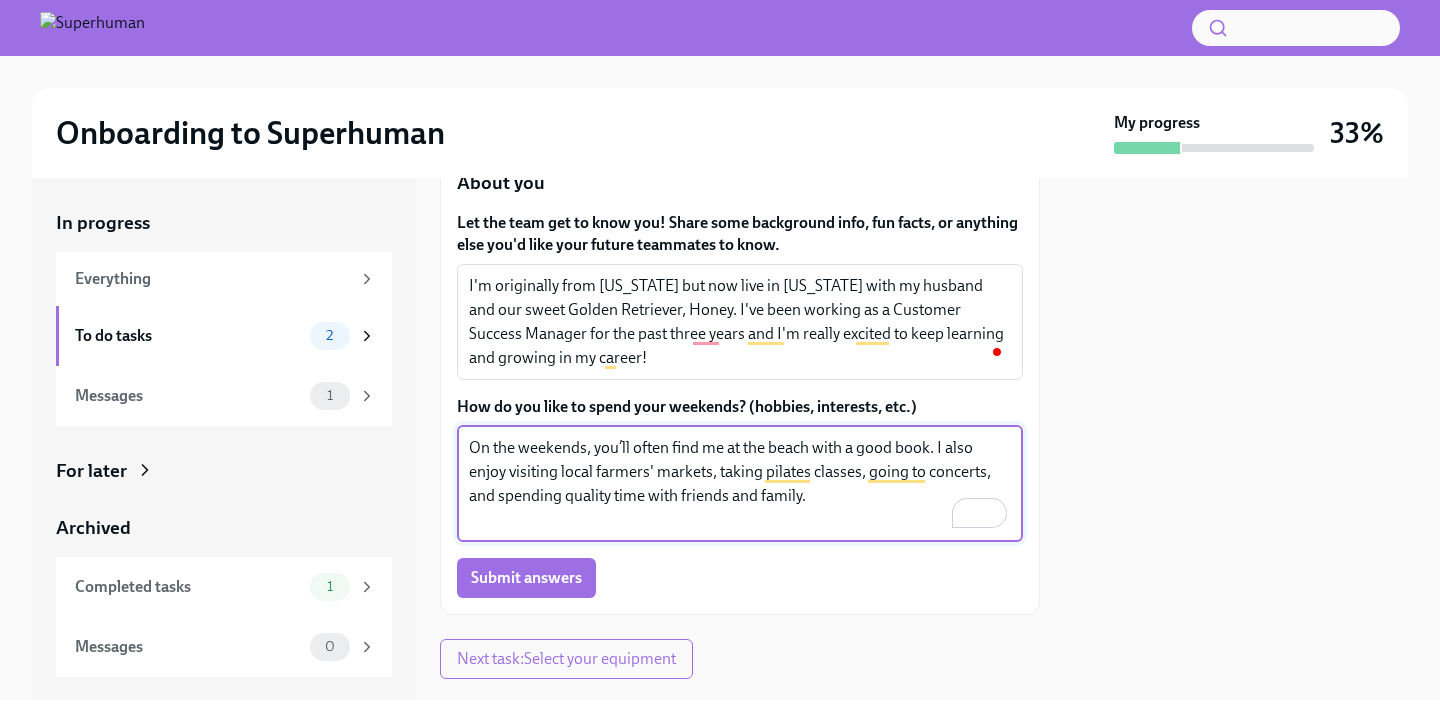 scroll, scrollTop: 918, scrollLeft: 0, axis: vertical 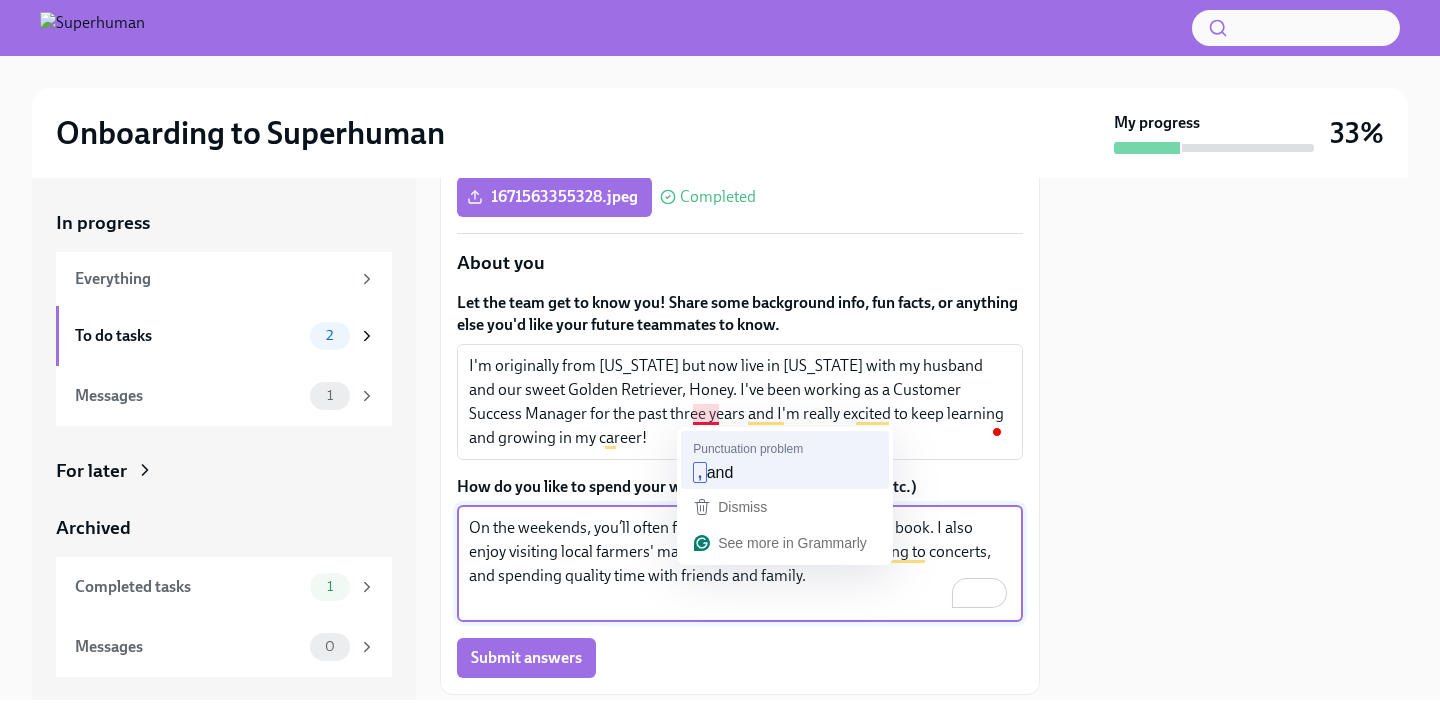 type on "On the weekends, you’ll often find me at the beach with a good book. I also enjoy visiting local farmers' markets, taking pilates classes, going to concerts, and spending quality time with friends and family." 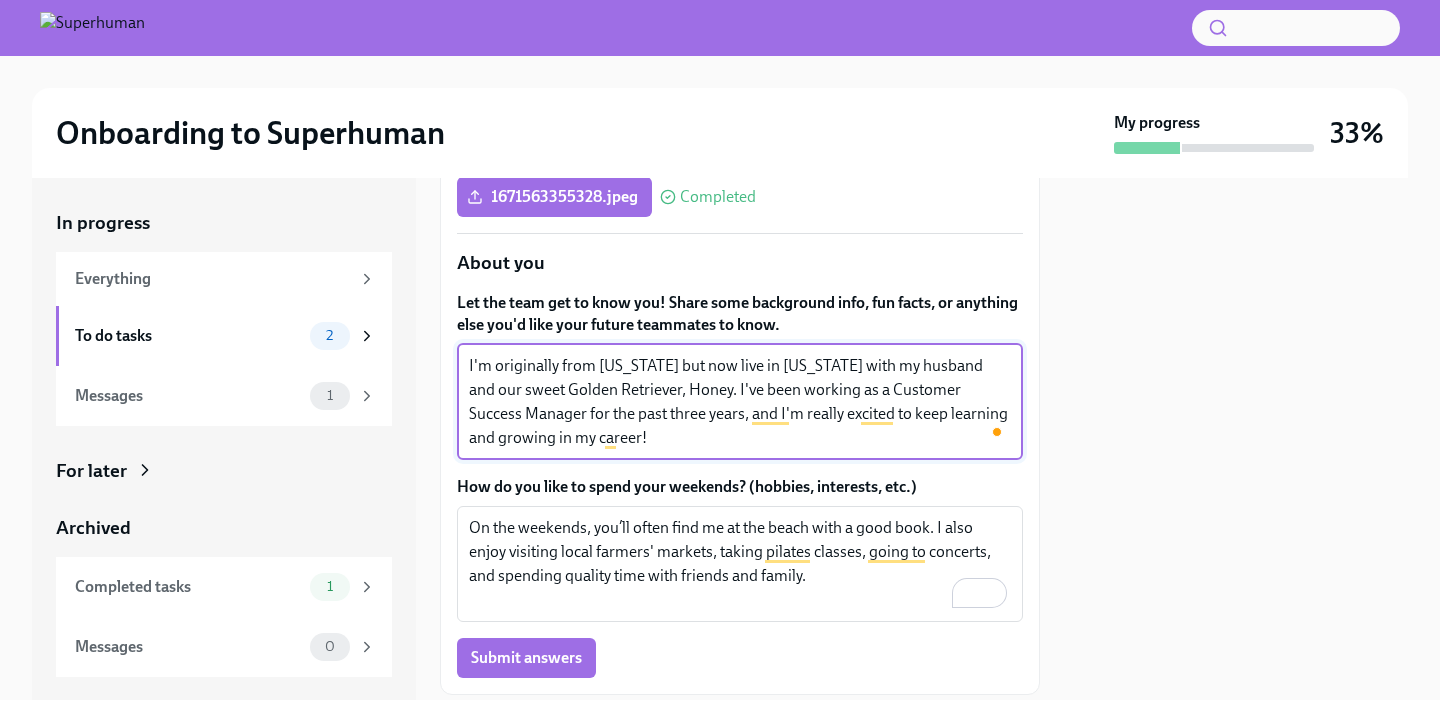 scroll, scrollTop: 949, scrollLeft: 0, axis: vertical 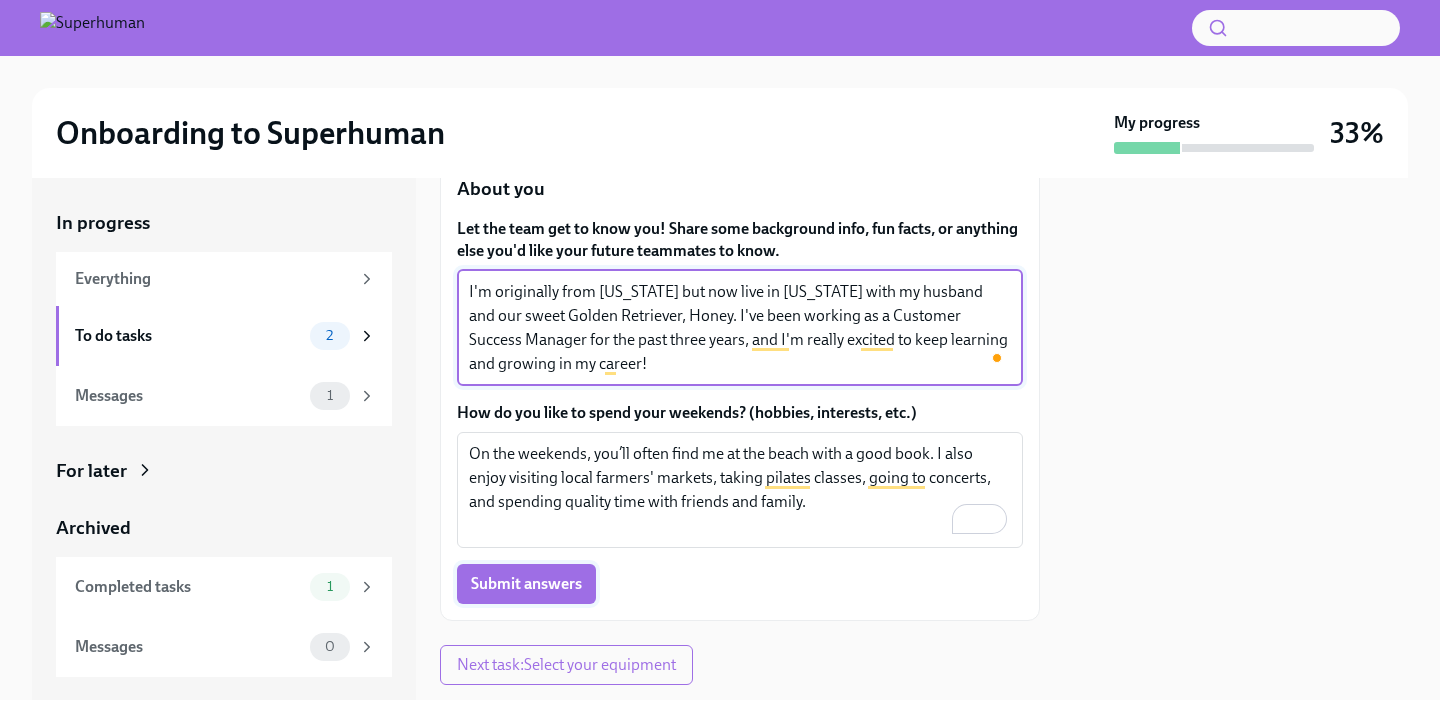 type on "I'm originally from [US_STATE] but now live in [US_STATE] with my husband and our sweet Golden Retriever, Honey. I've been working as a Customer Success Manager for the past three years, and I'm really excited to keep learning and growing in my career!" 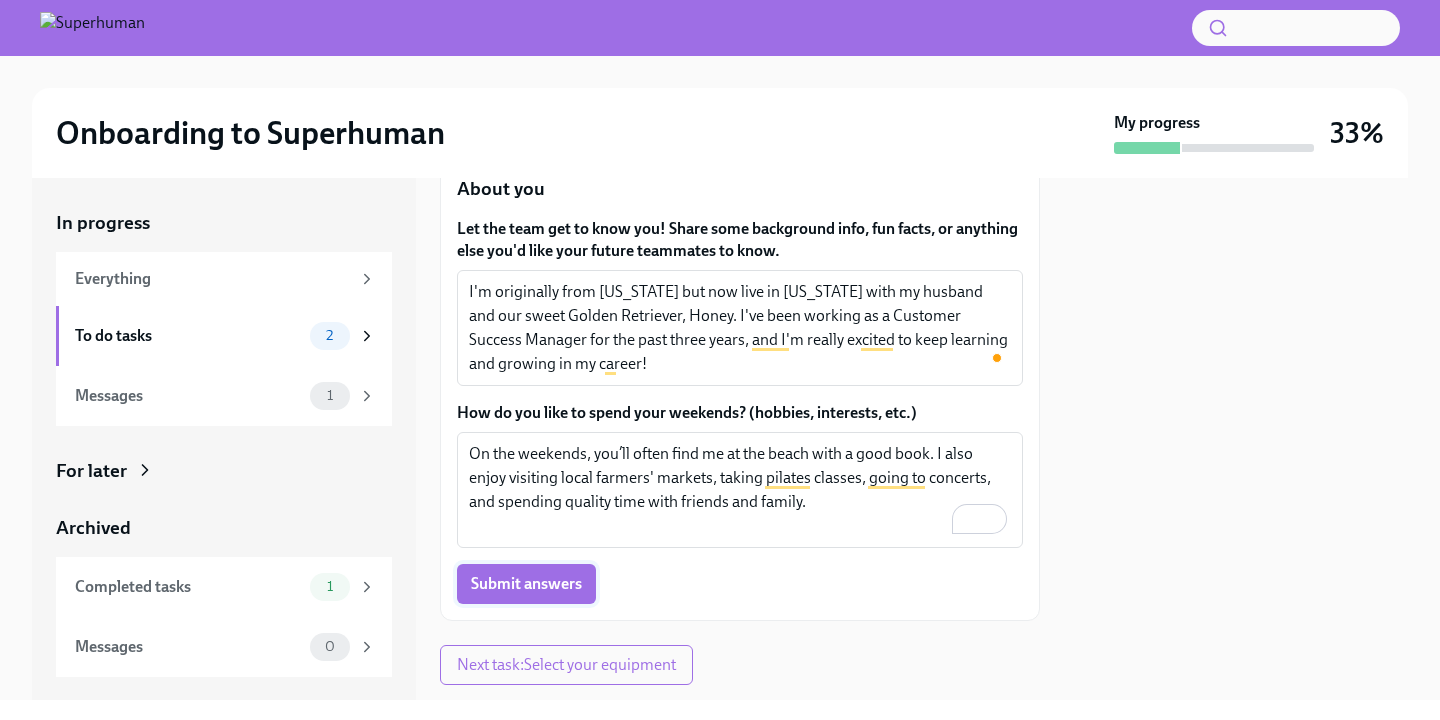 click on "Submit answers" at bounding box center [526, 584] 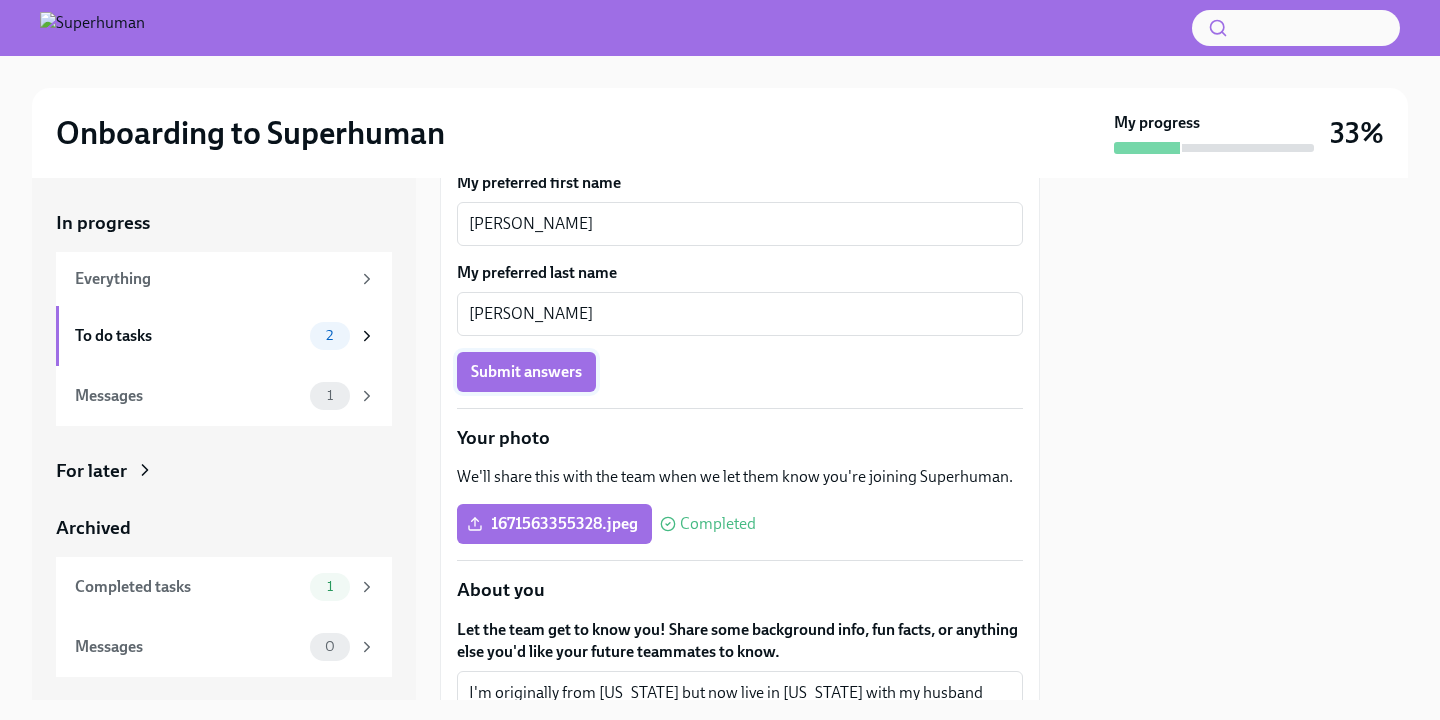 click on "Submit answers" at bounding box center [526, 372] 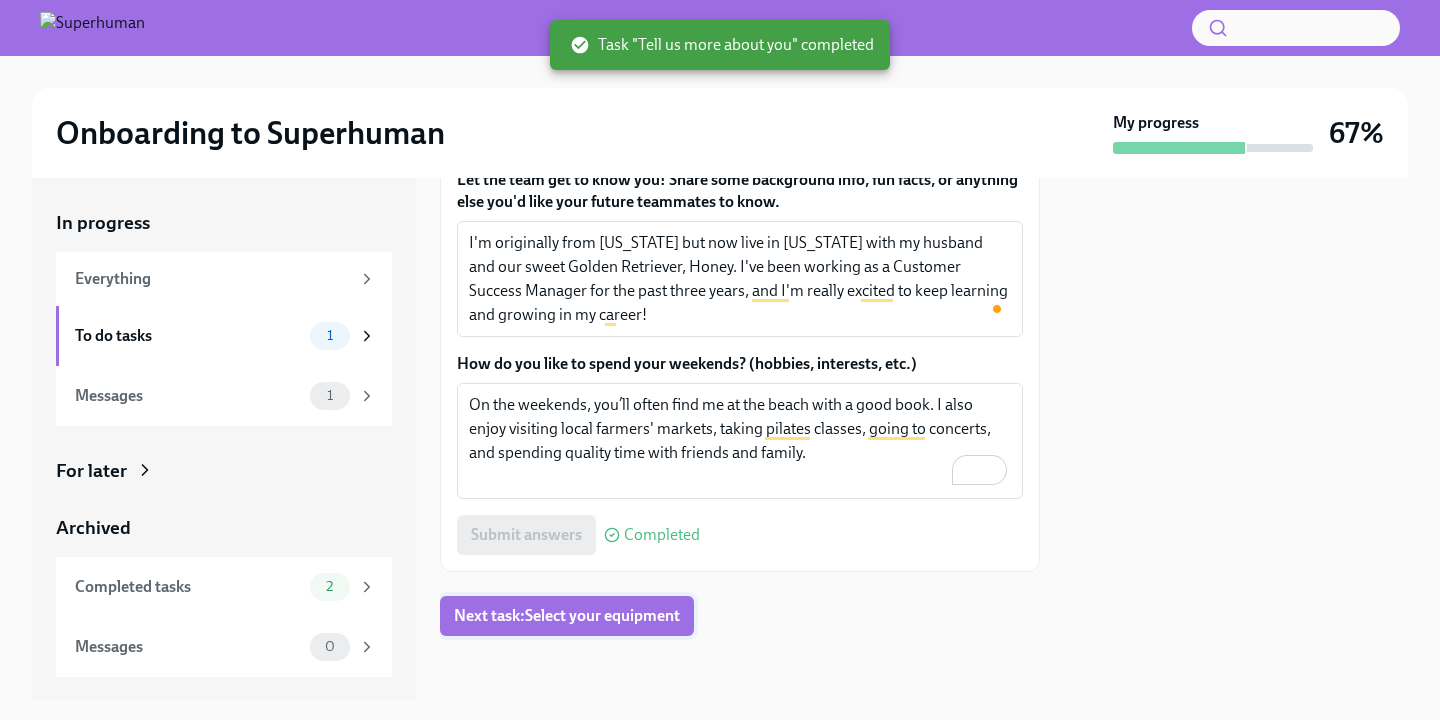 click on "Next task :  Select your equipment" at bounding box center [567, 616] 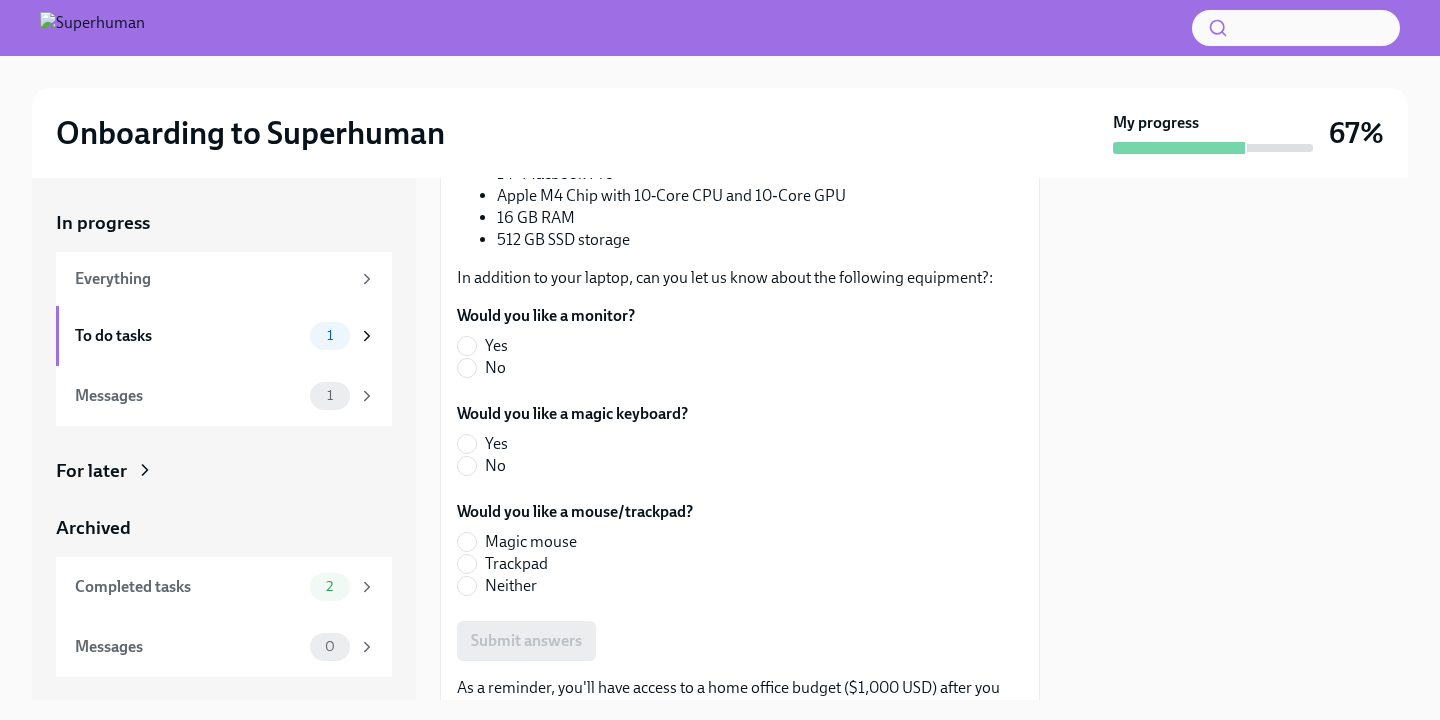 scroll, scrollTop: 376, scrollLeft: 0, axis: vertical 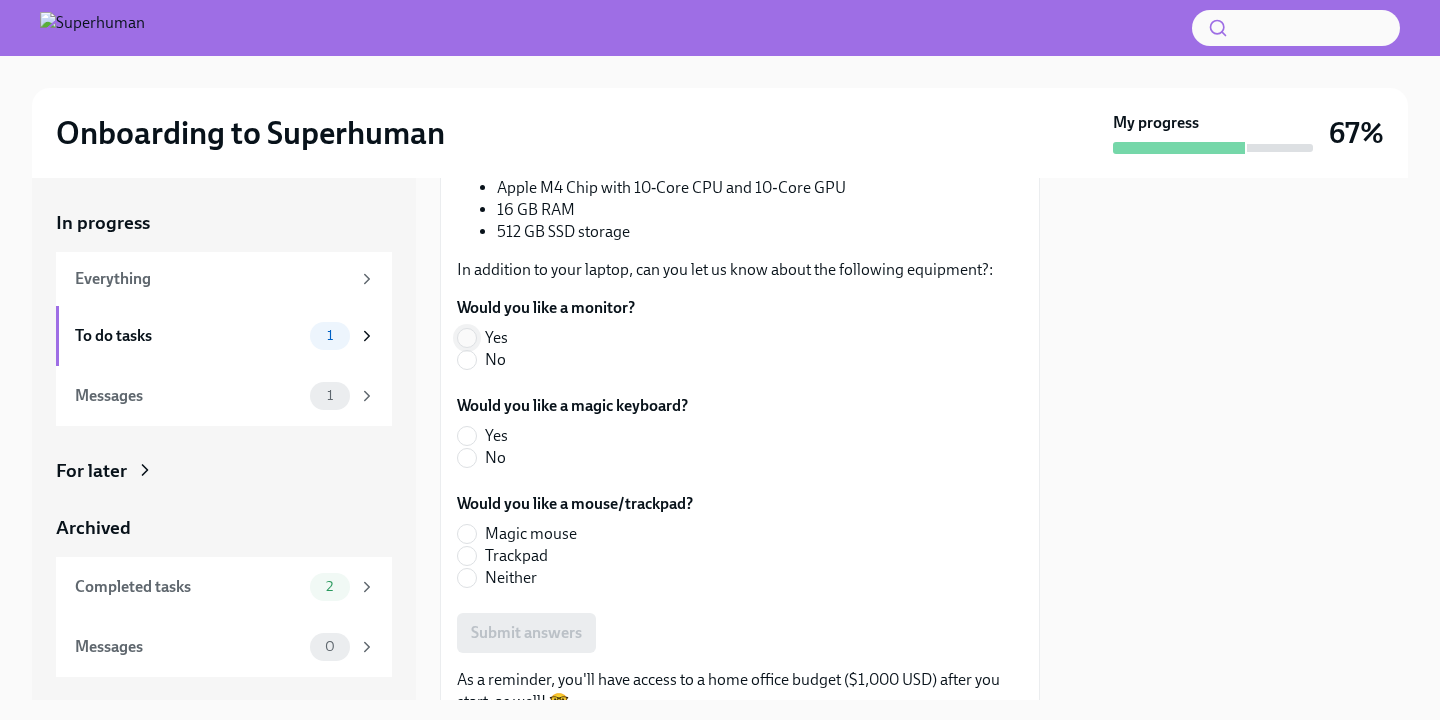 click on "Yes" at bounding box center [467, 338] 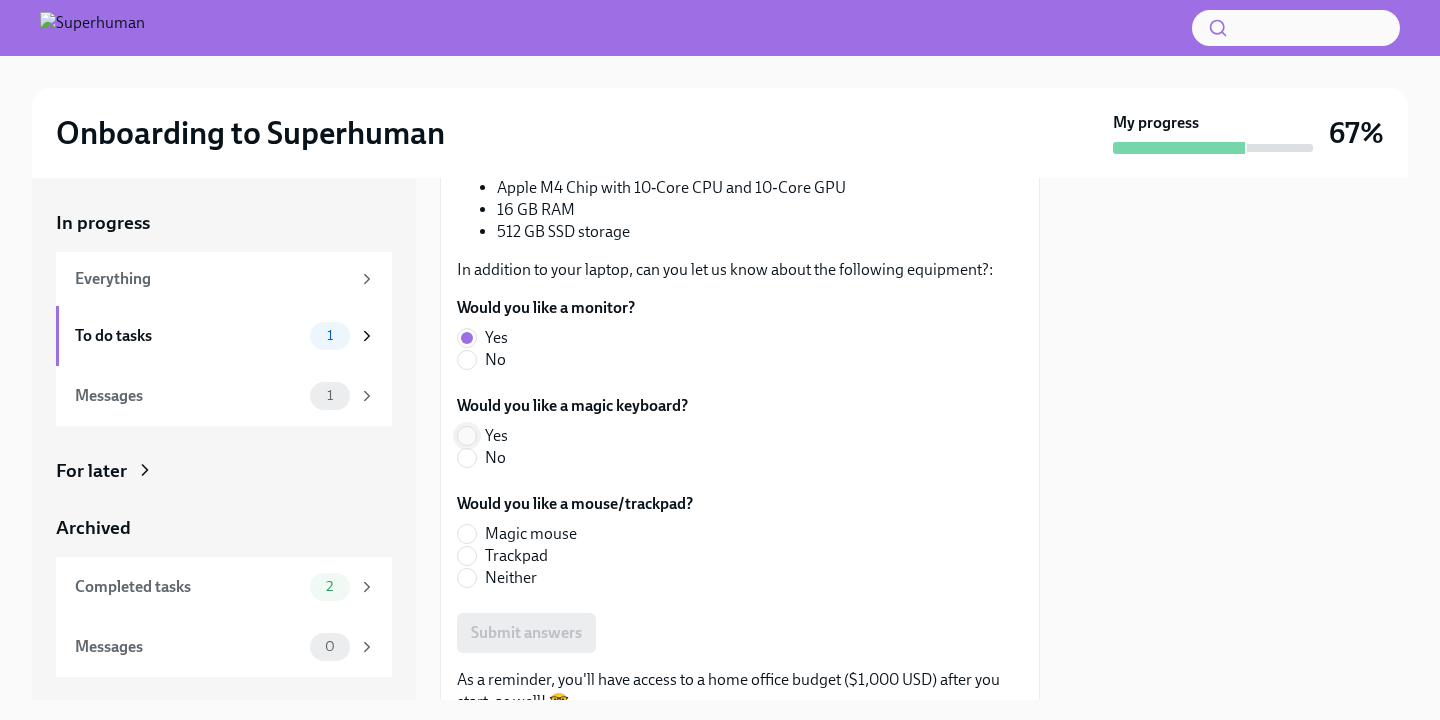 click on "Yes" at bounding box center [467, 436] 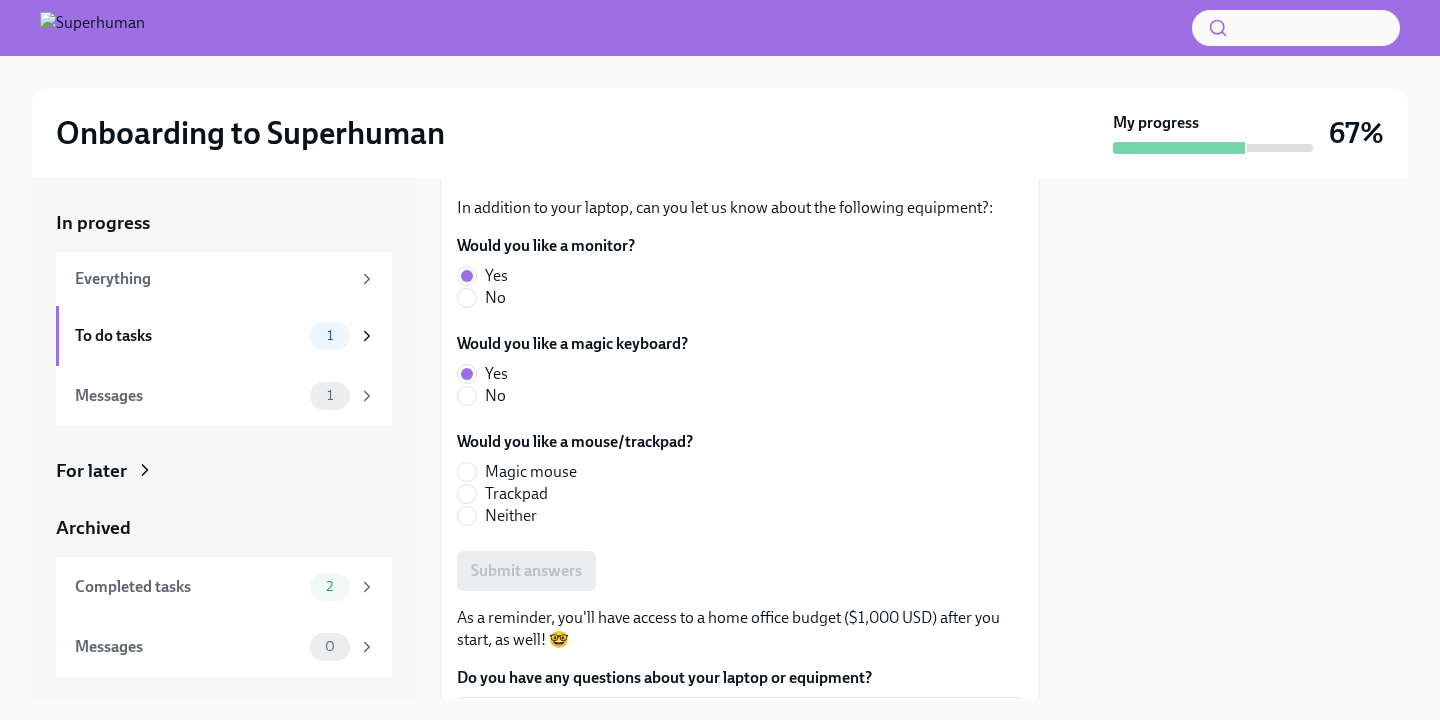 scroll, scrollTop: 441, scrollLeft: 0, axis: vertical 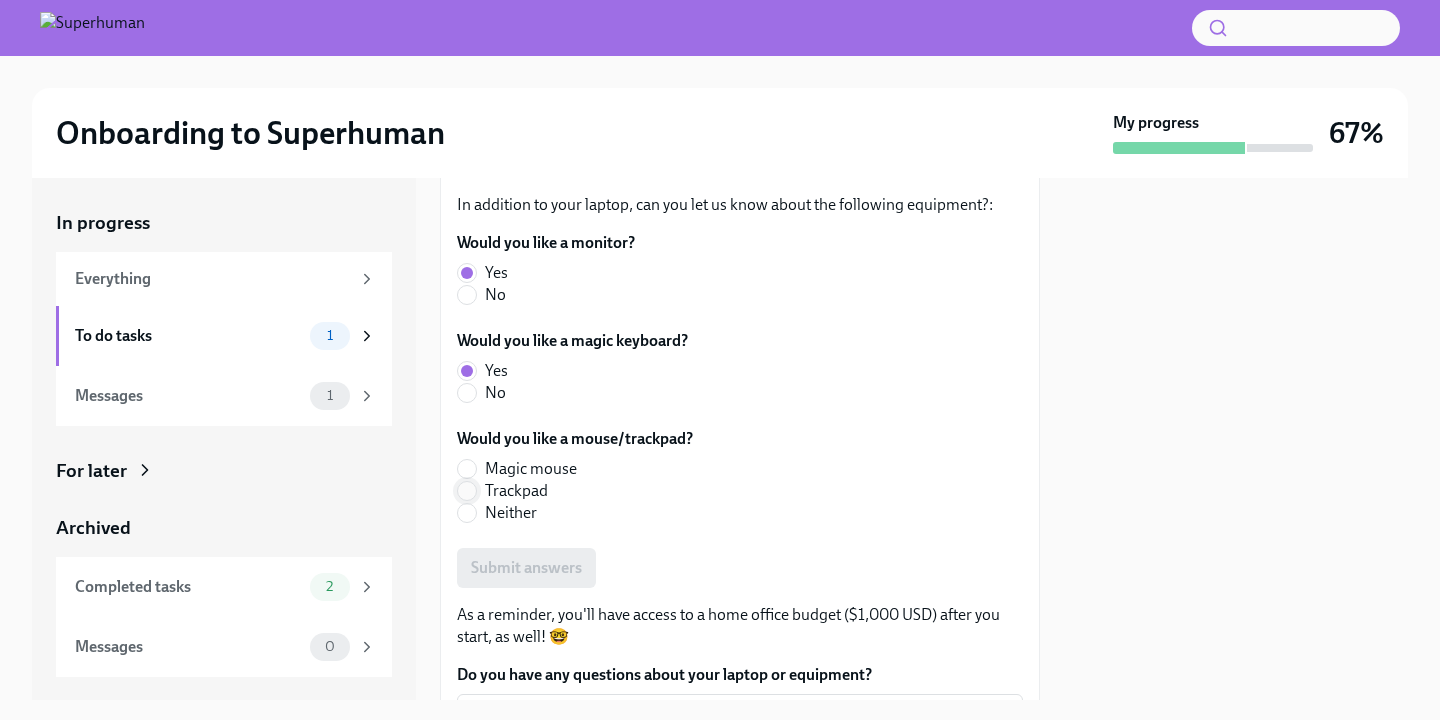 click on "Trackpad" at bounding box center [467, 491] 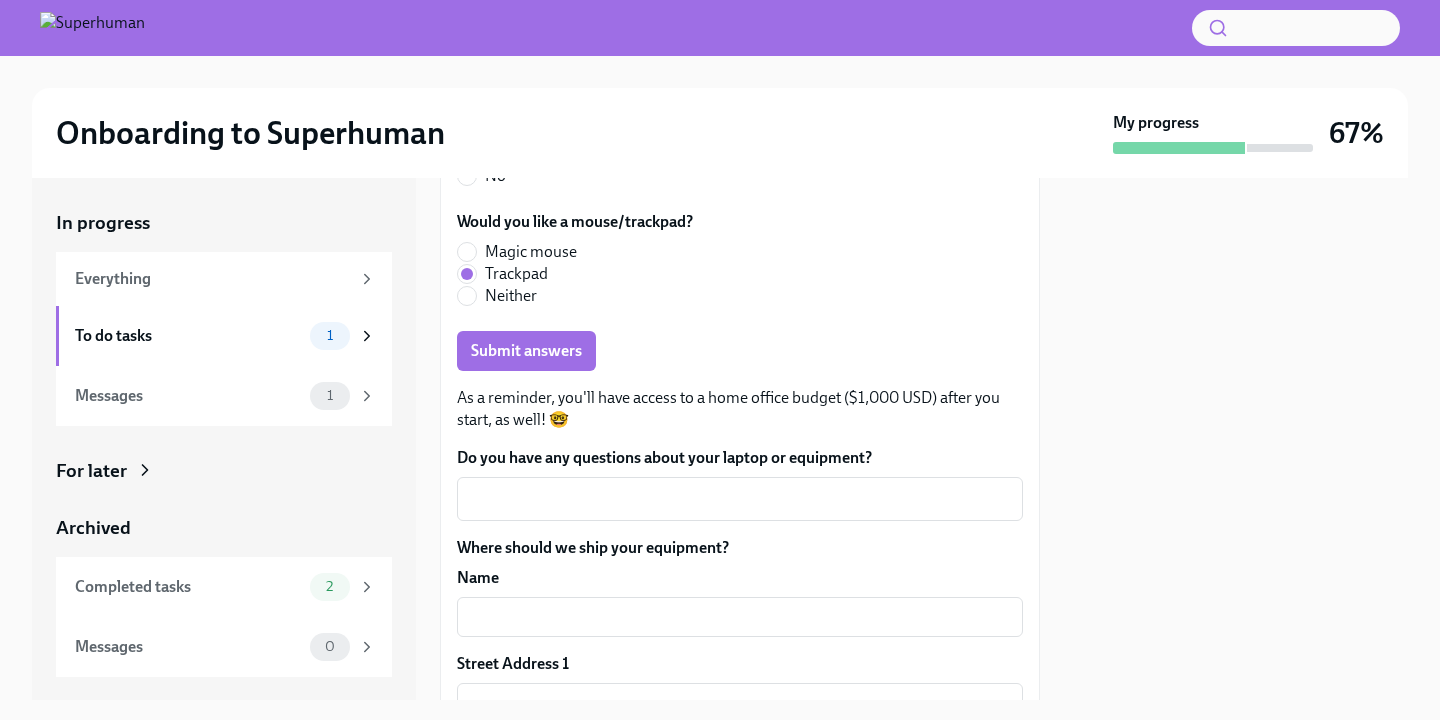 scroll, scrollTop: 659, scrollLeft: 0, axis: vertical 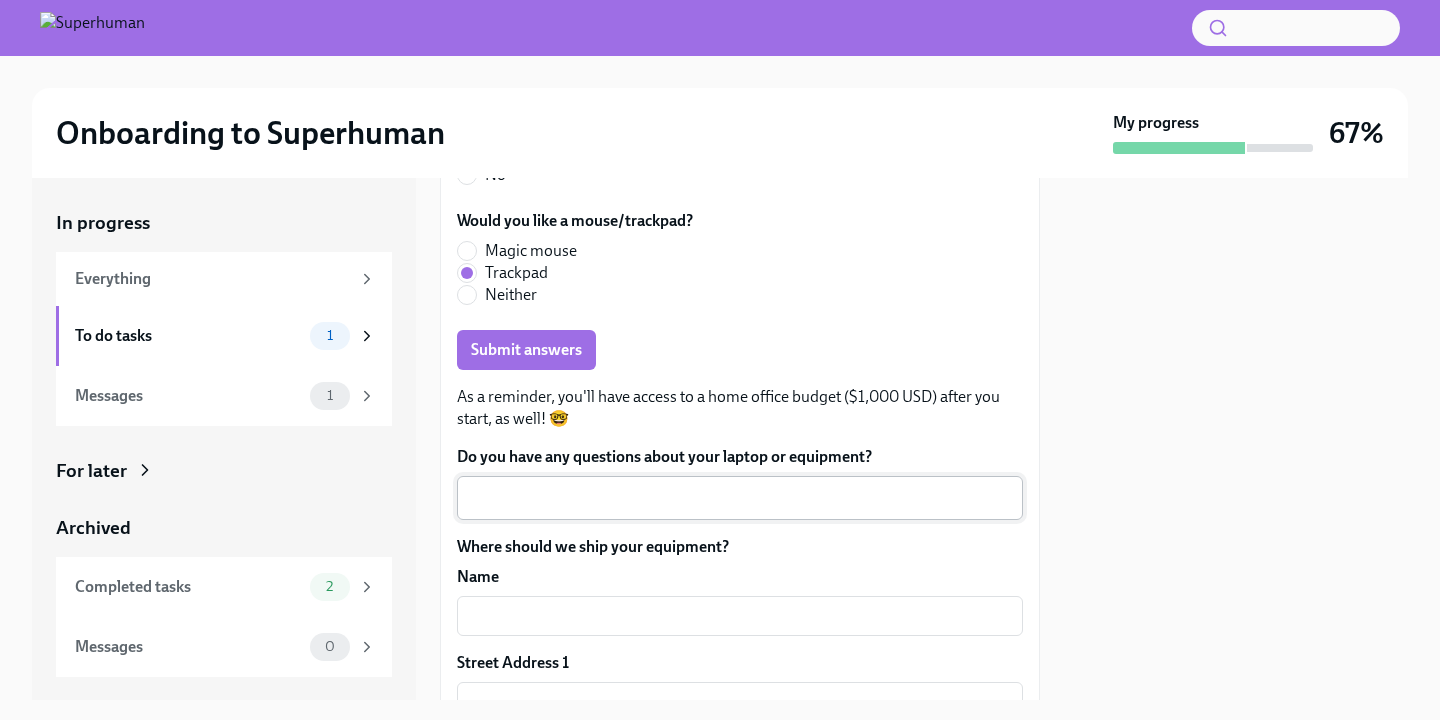 click on "Do you have any questions about your laptop or equipment?" at bounding box center [740, 498] 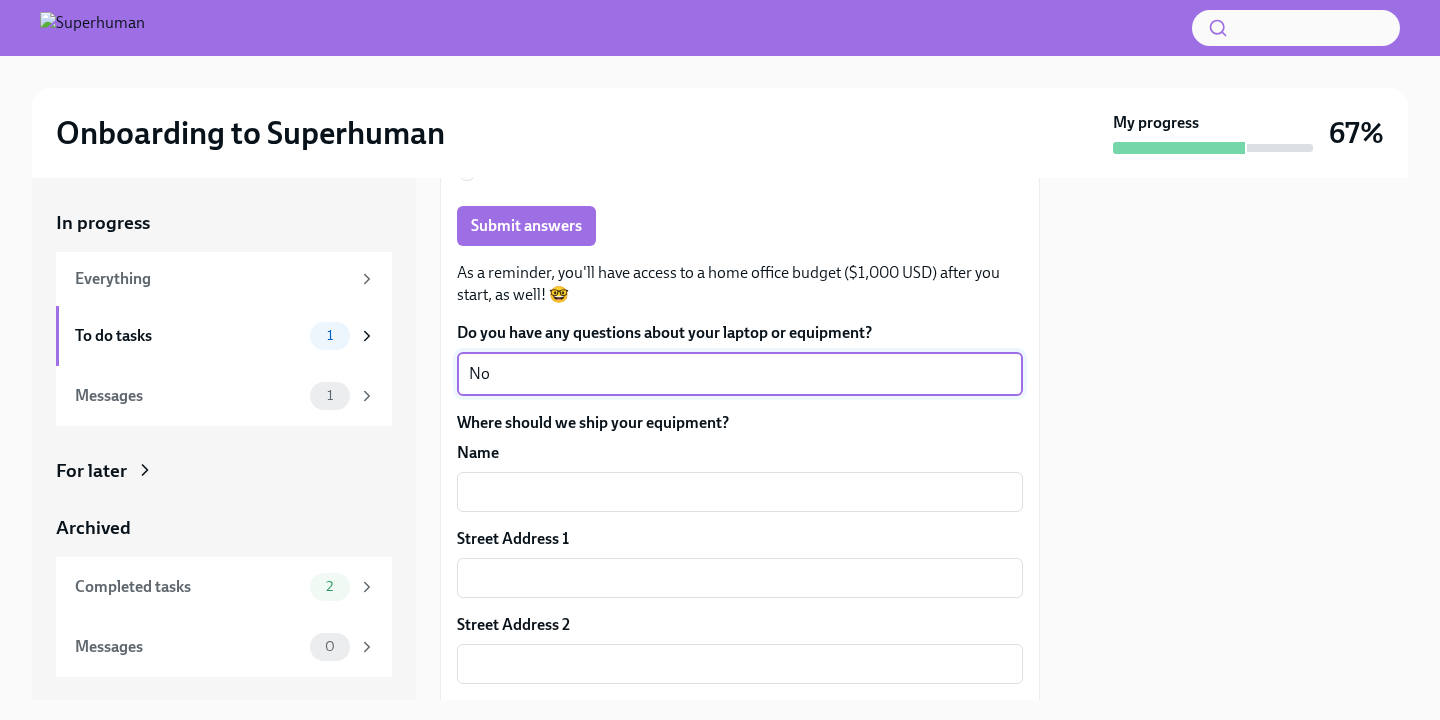 scroll, scrollTop: 805, scrollLeft: 0, axis: vertical 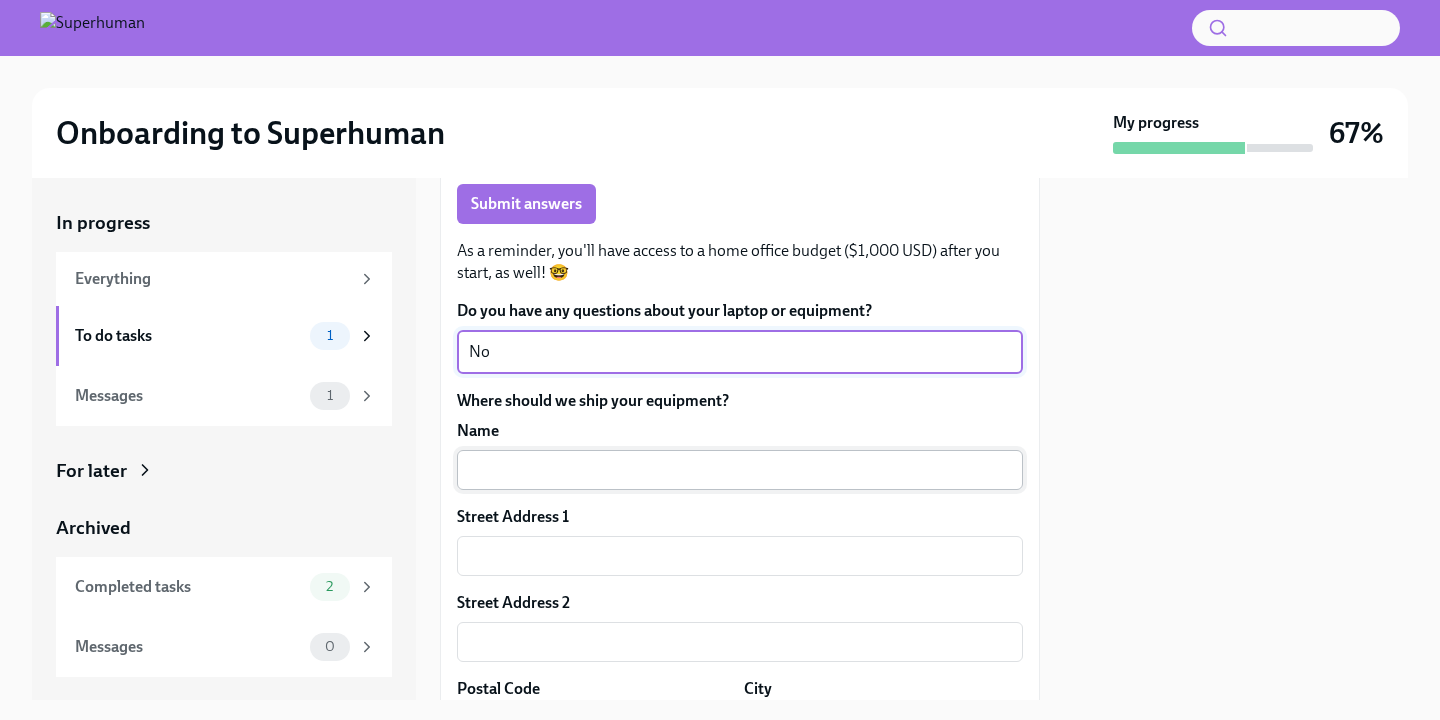 type on "No" 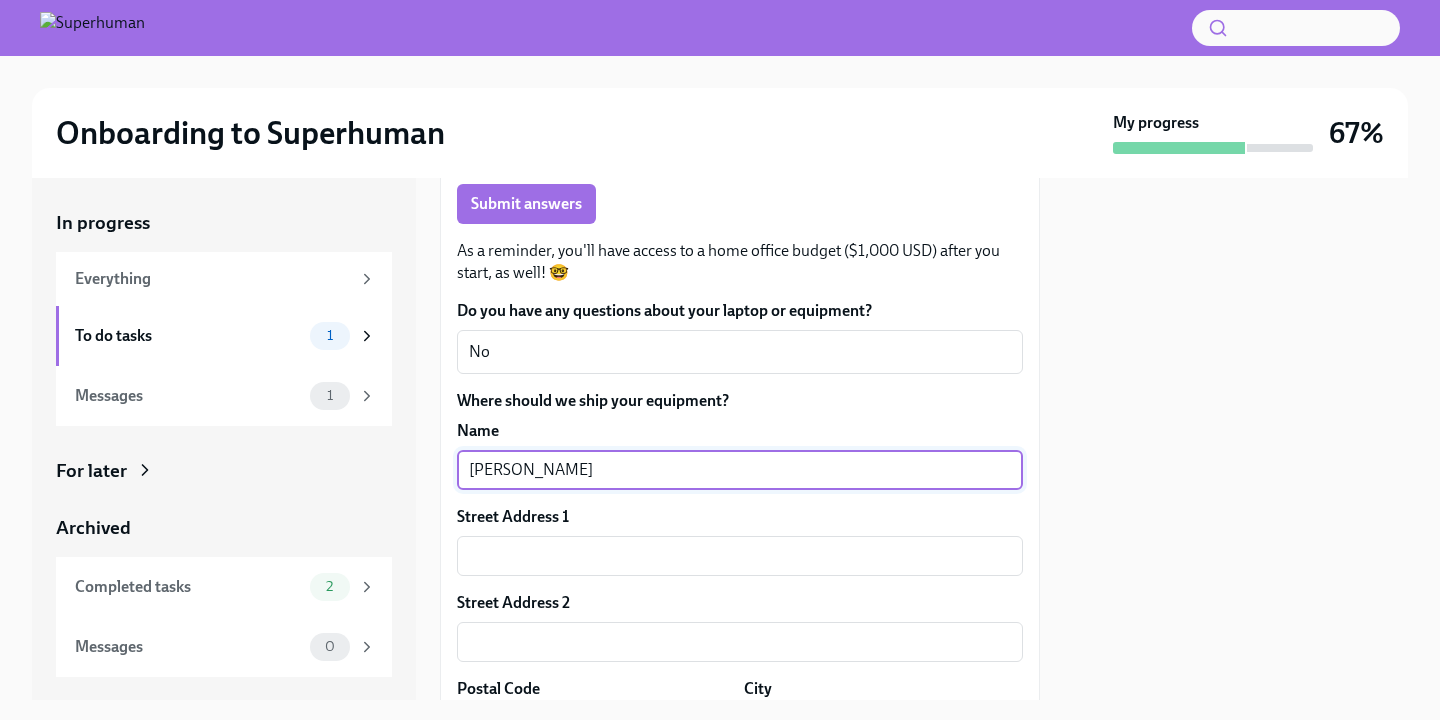 type on "[PERSON_NAME]" 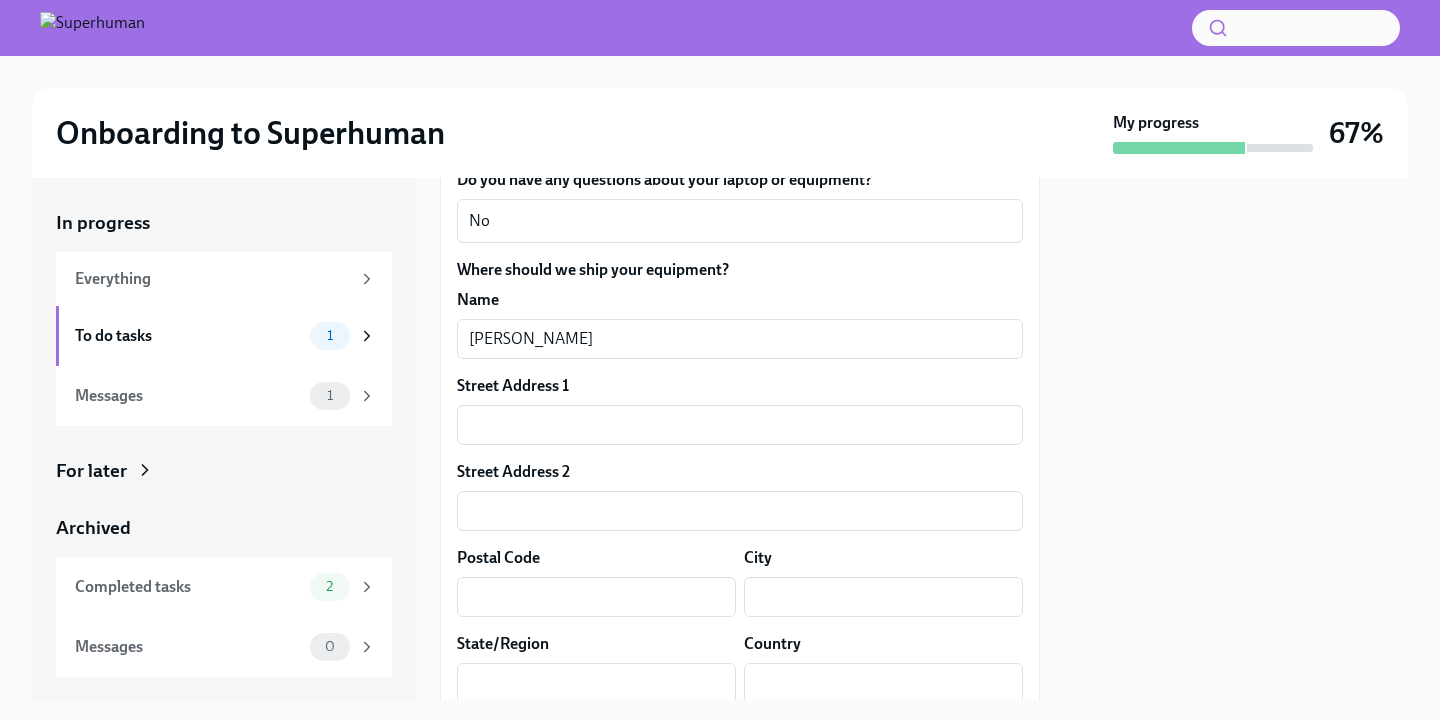 scroll, scrollTop: 940, scrollLeft: 0, axis: vertical 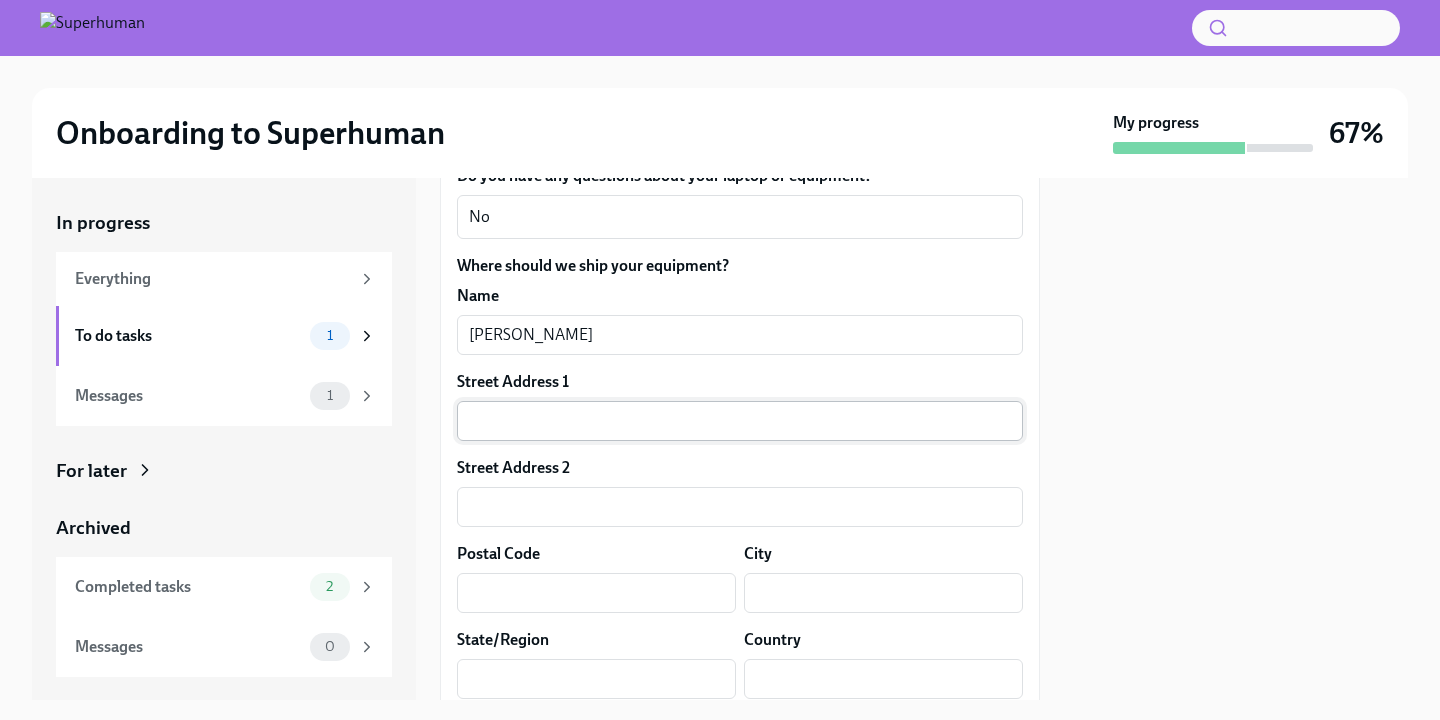 click at bounding box center (740, 421) 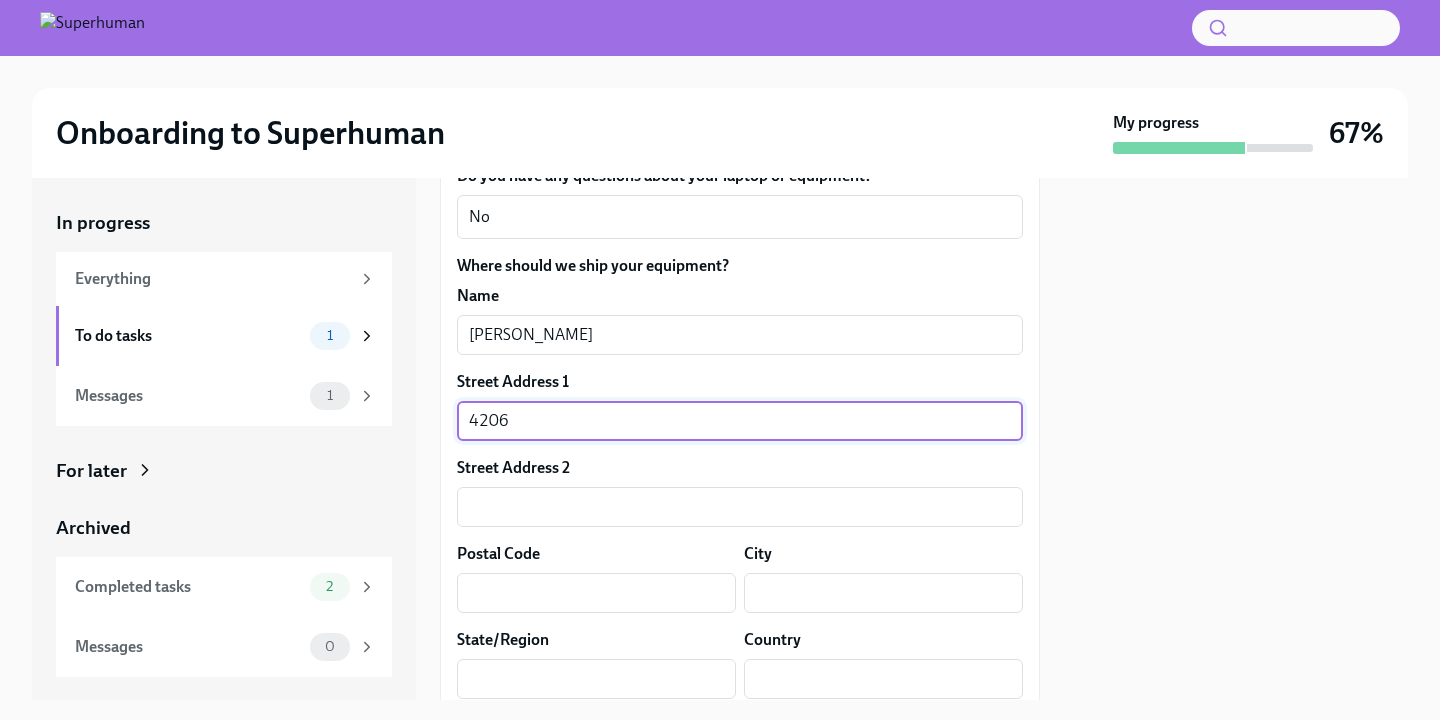 type on "[STREET_ADDRESS]" 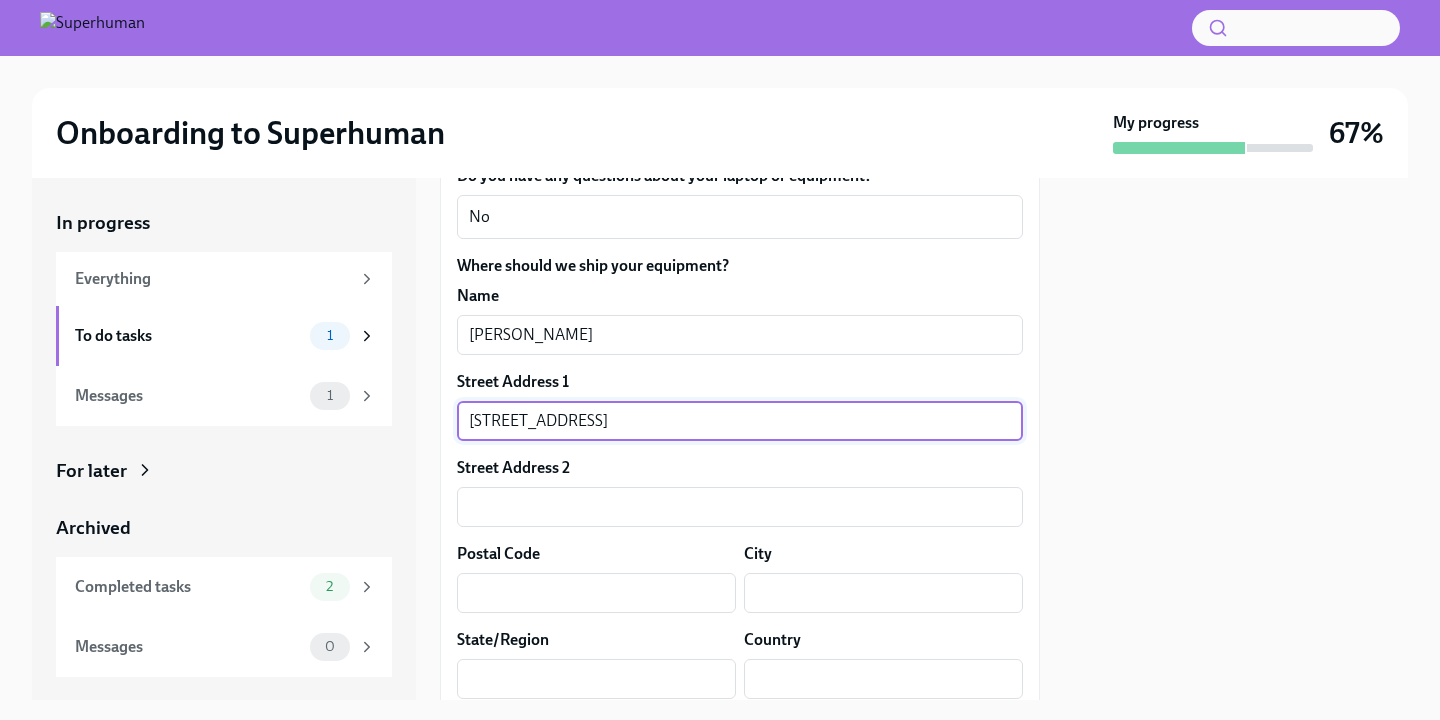 type on "28451" 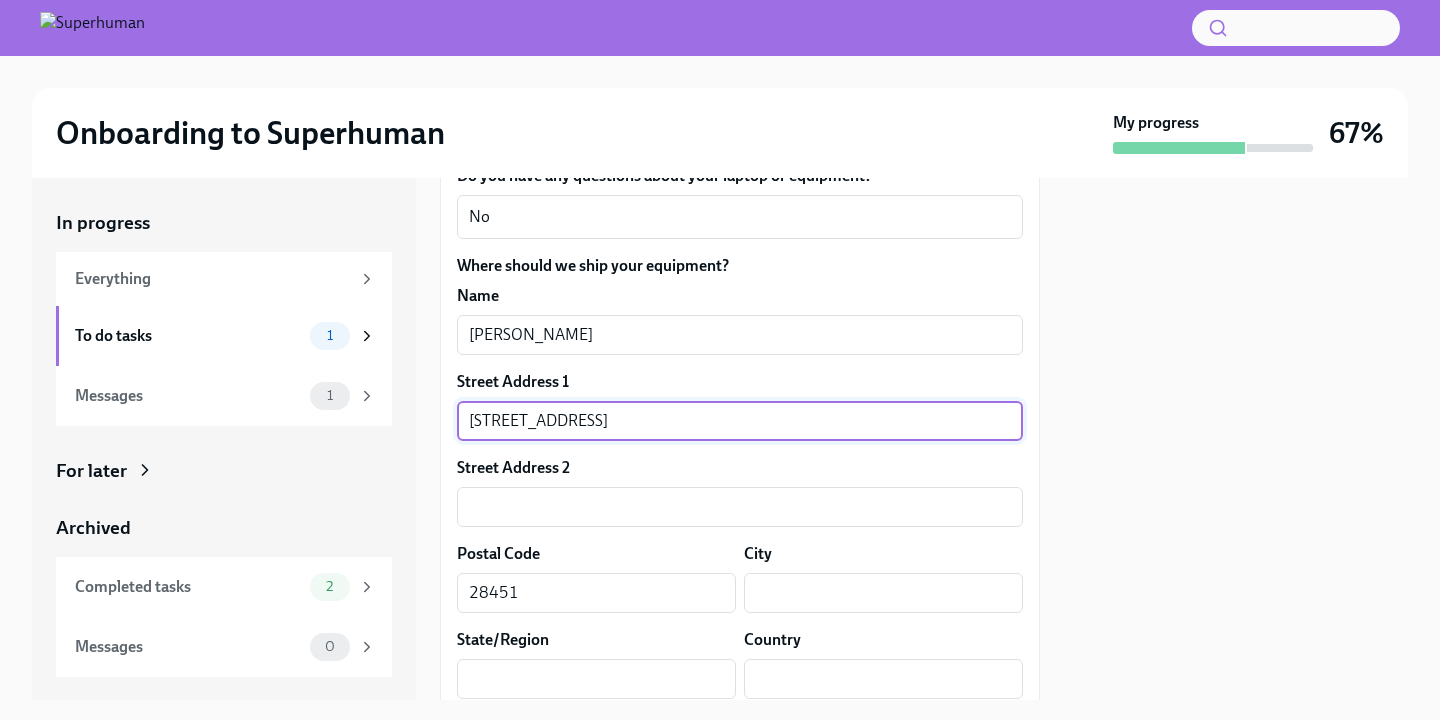 type on "[PERSON_NAME]" 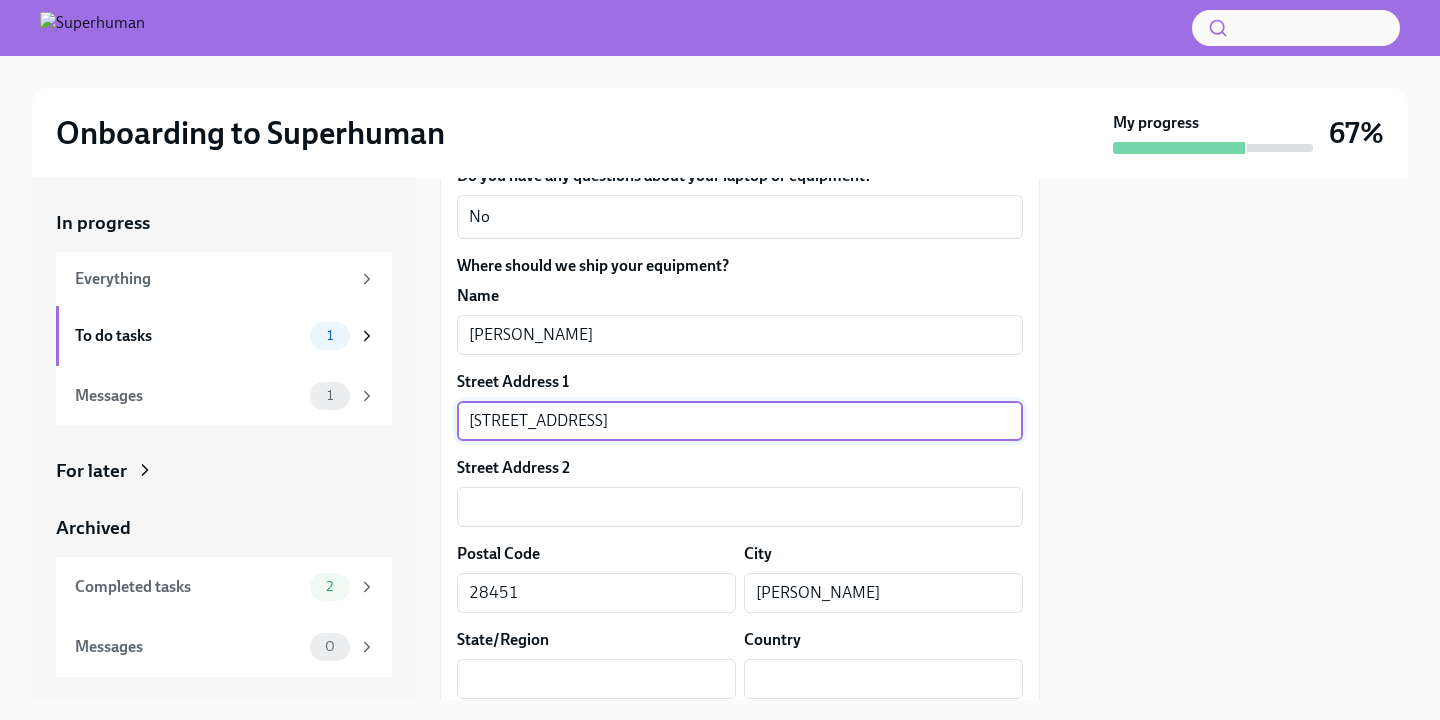 type on "NC" 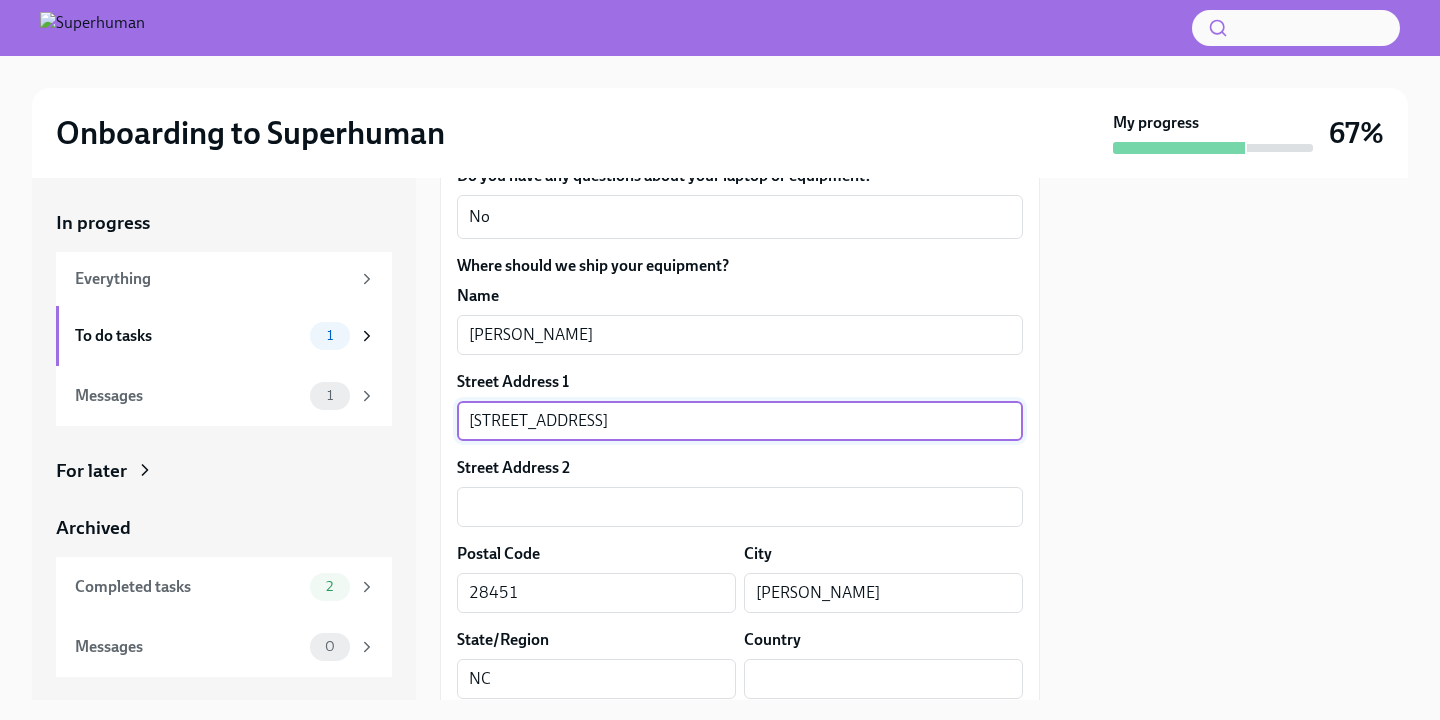 type on "US" 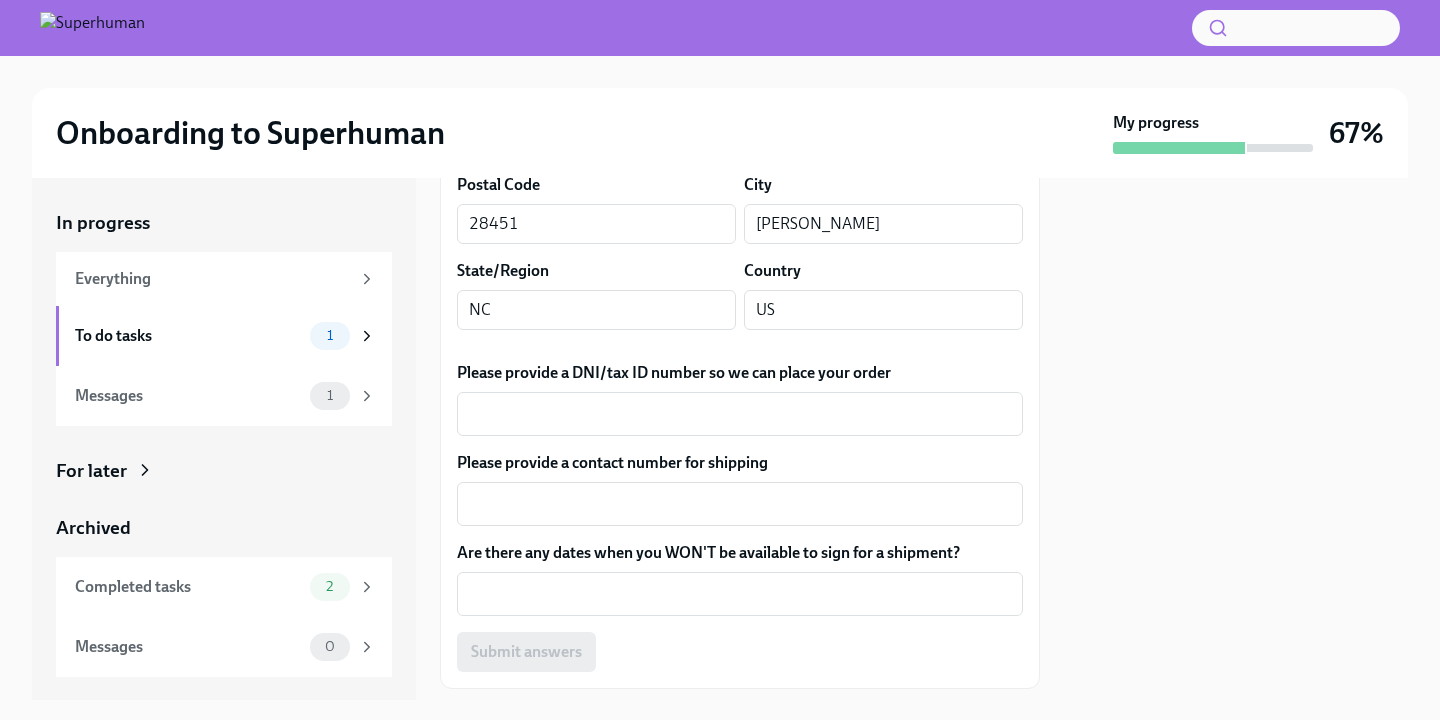 scroll, scrollTop: 1310, scrollLeft: 0, axis: vertical 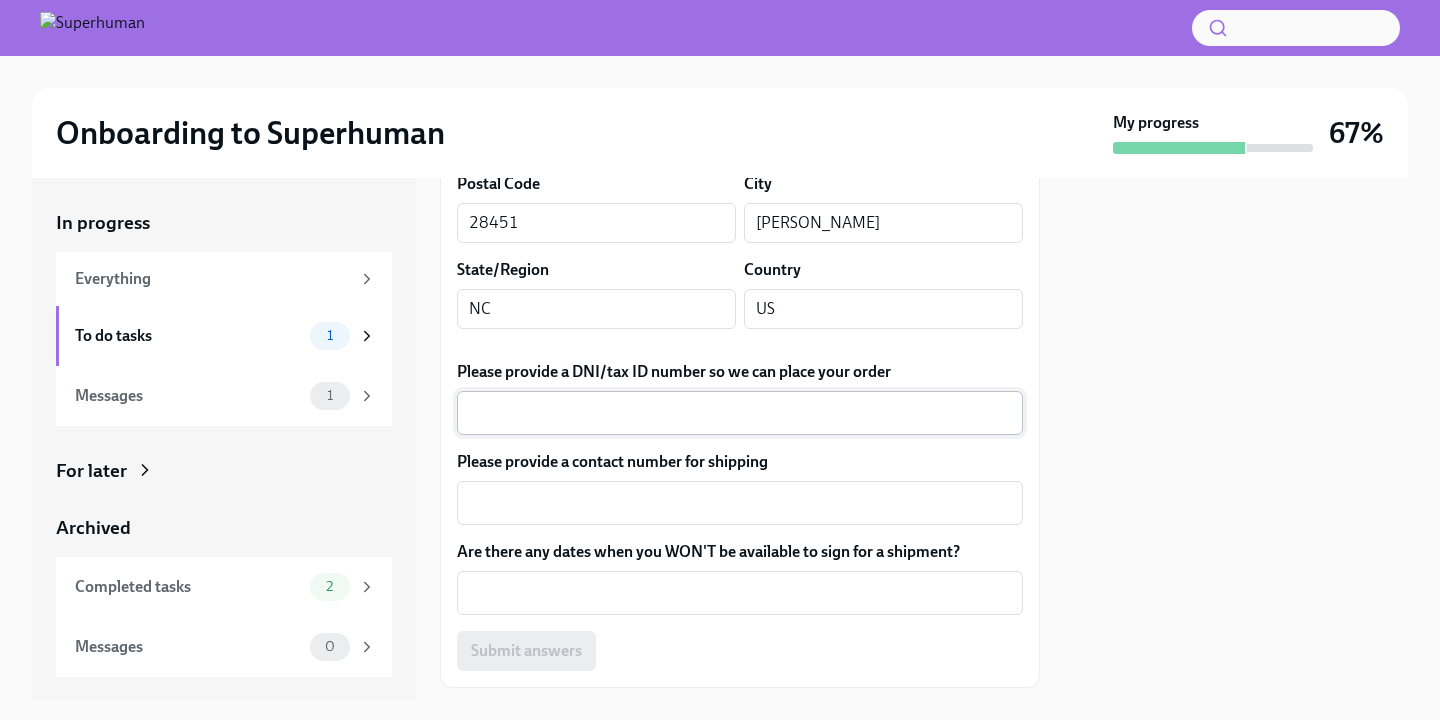 click on "Please provide a DNI/tax ID number so we can place your order" at bounding box center (740, 413) 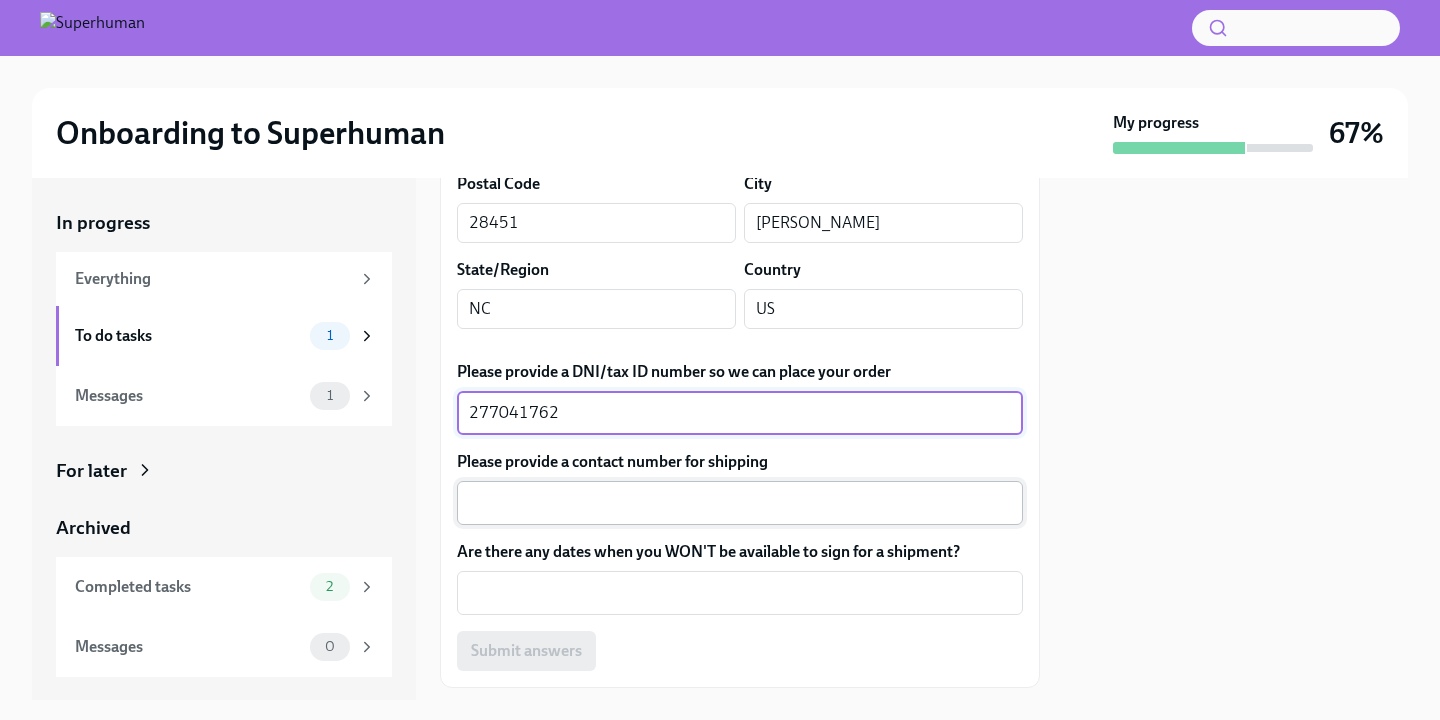 type on "277041762" 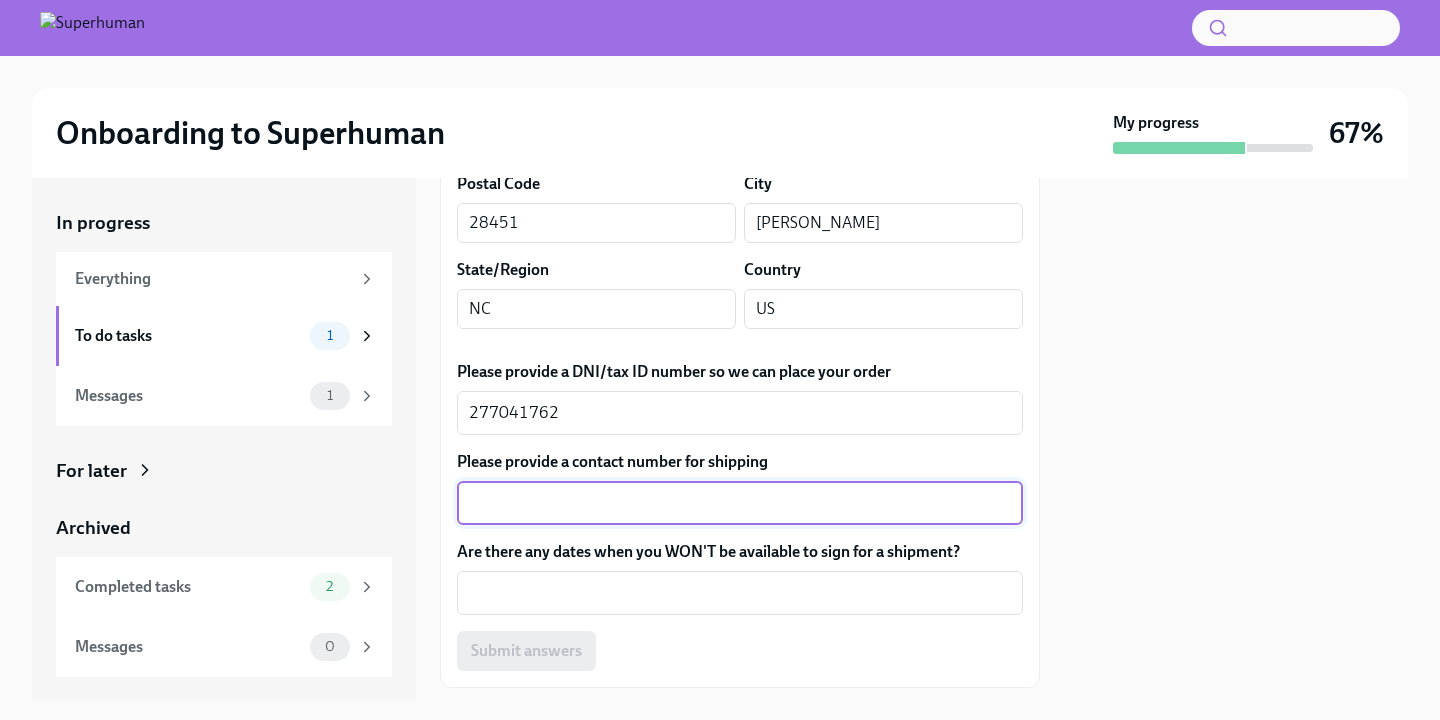 click on "Please provide a contact number for shipping" at bounding box center [740, 503] 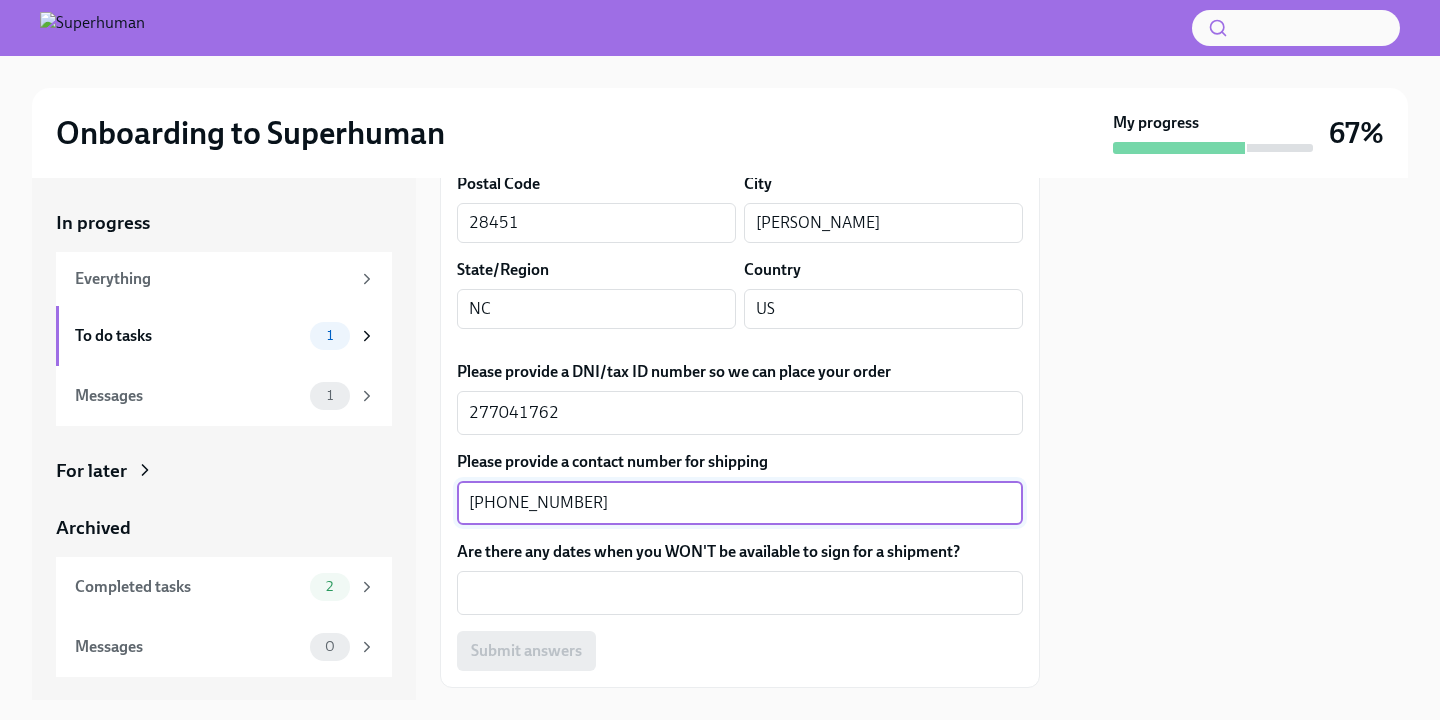 scroll, scrollTop: 1362, scrollLeft: 0, axis: vertical 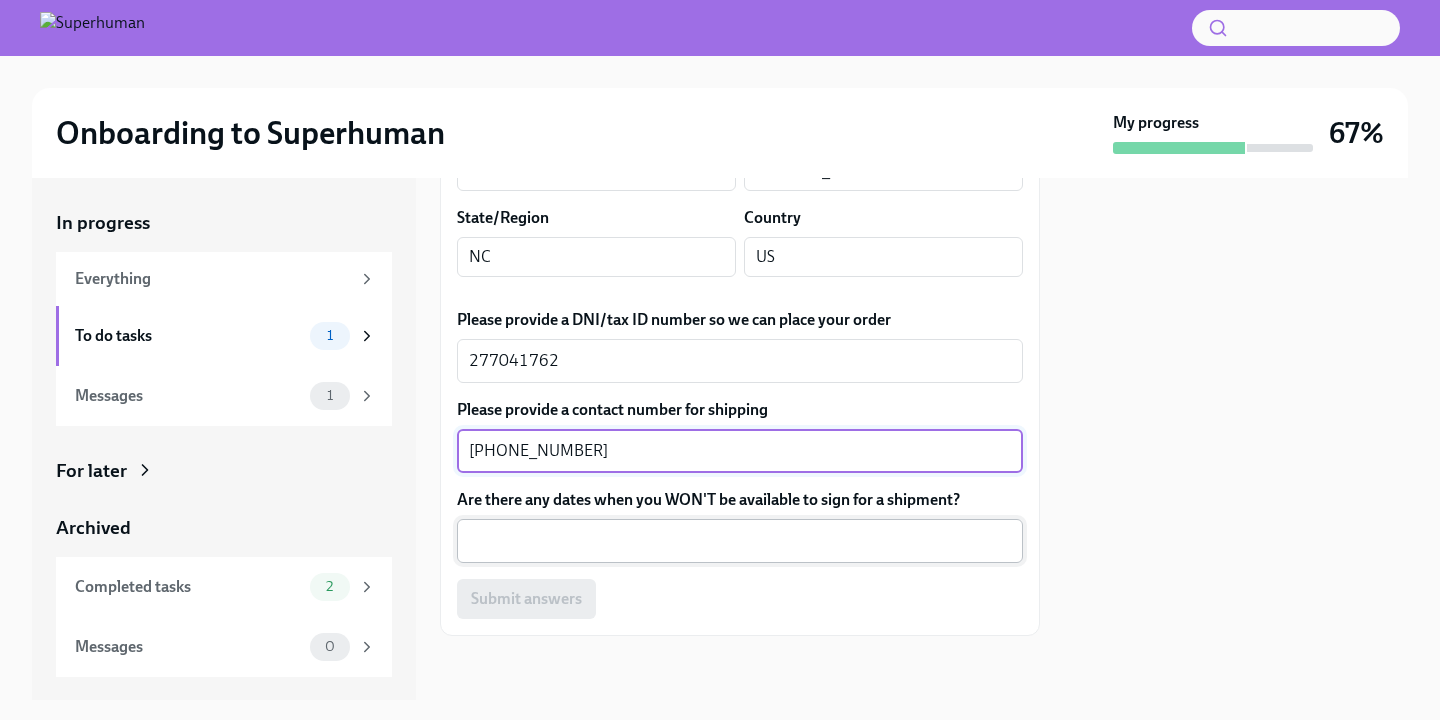 type on "[PHONE_NUMBER]" 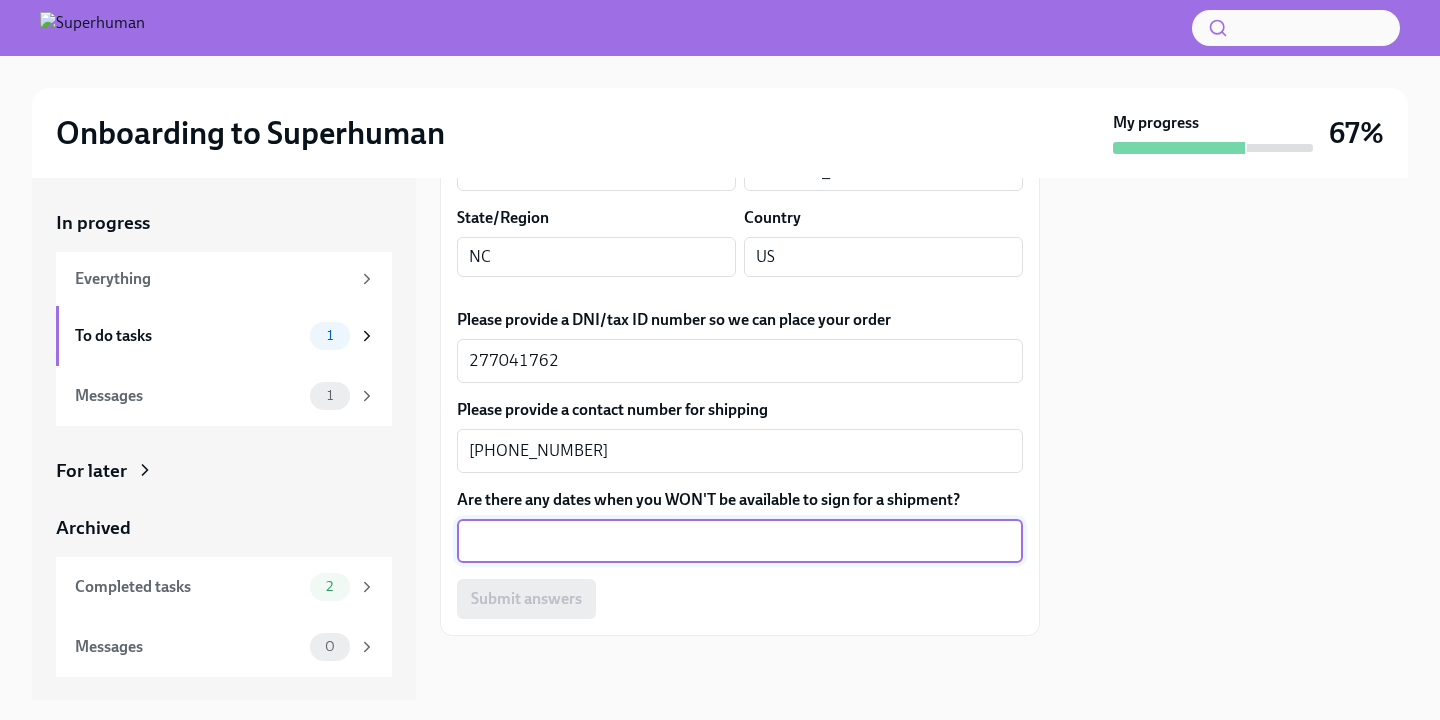 click on "Are there any dates when you WON'T be available to sign for a shipment?" at bounding box center [740, 541] 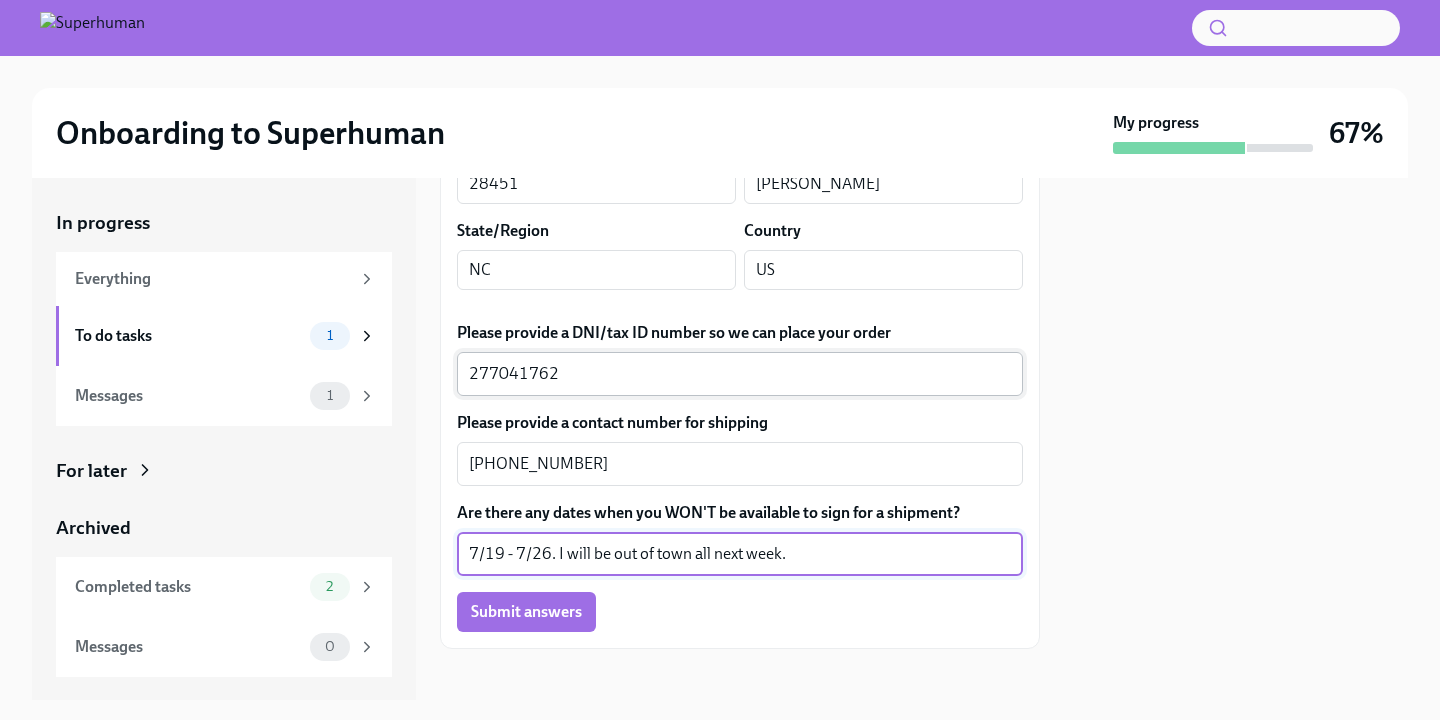 scroll, scrollTop: 1362, scrollLeft: 0, axis: vertical 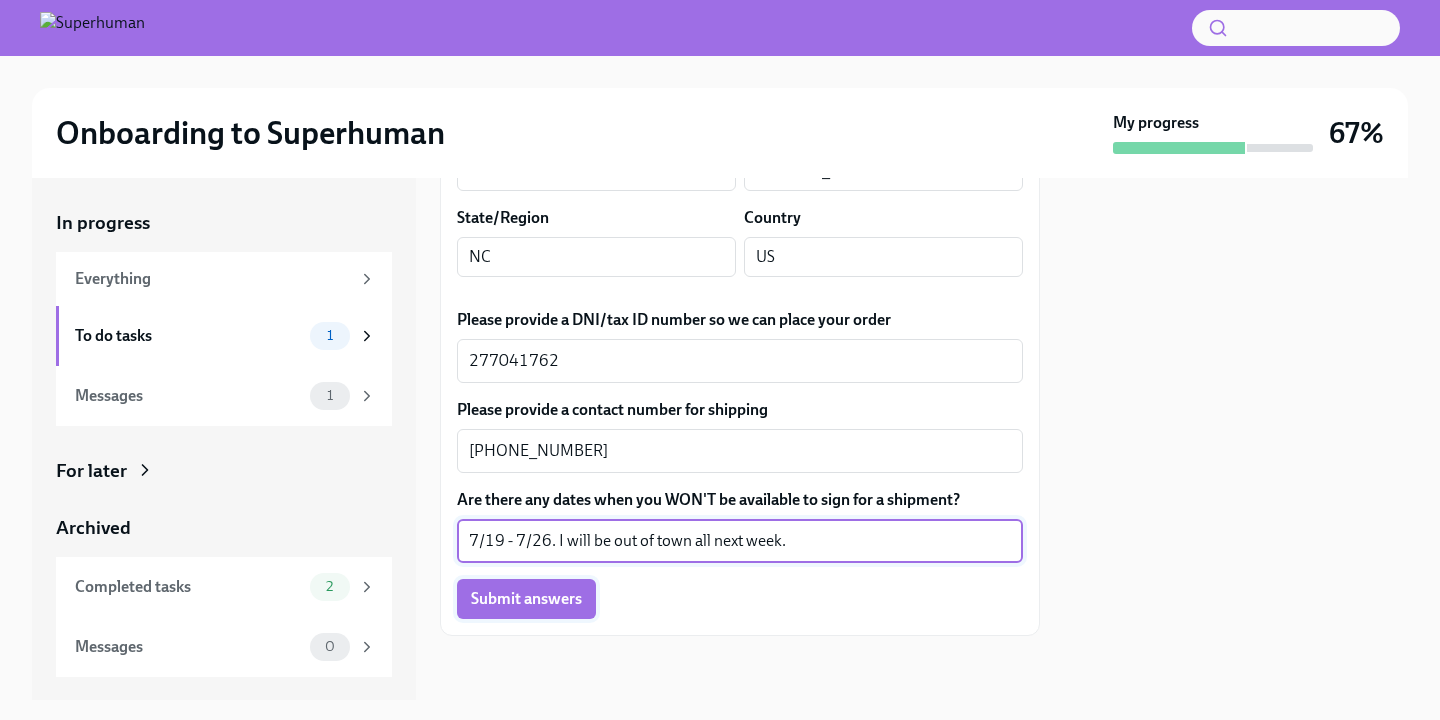 type on "7/19 - 7/26. I will be out of town all next week." 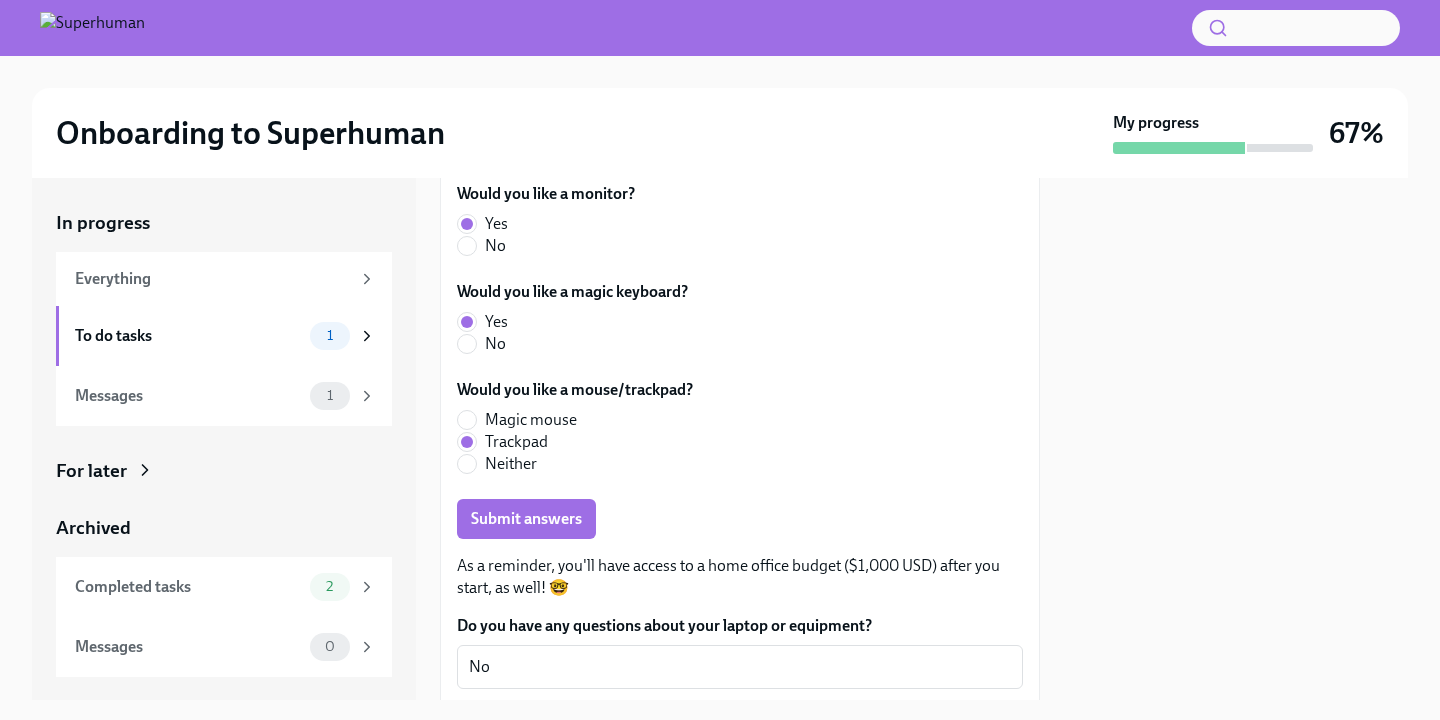 scroll, scrollTop: 467, scrollLeft: 0, axis: vertical 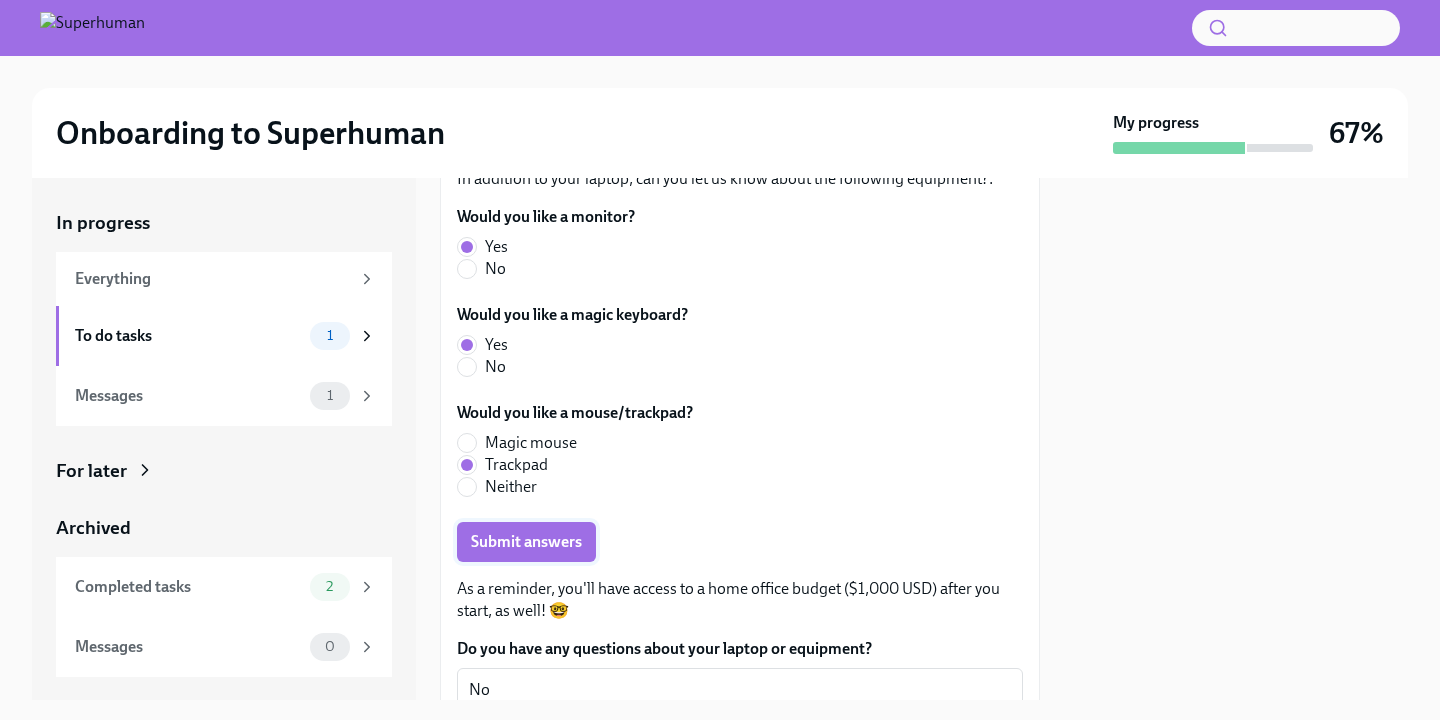 click on "Submit answers" at bounding box center [526, 542] 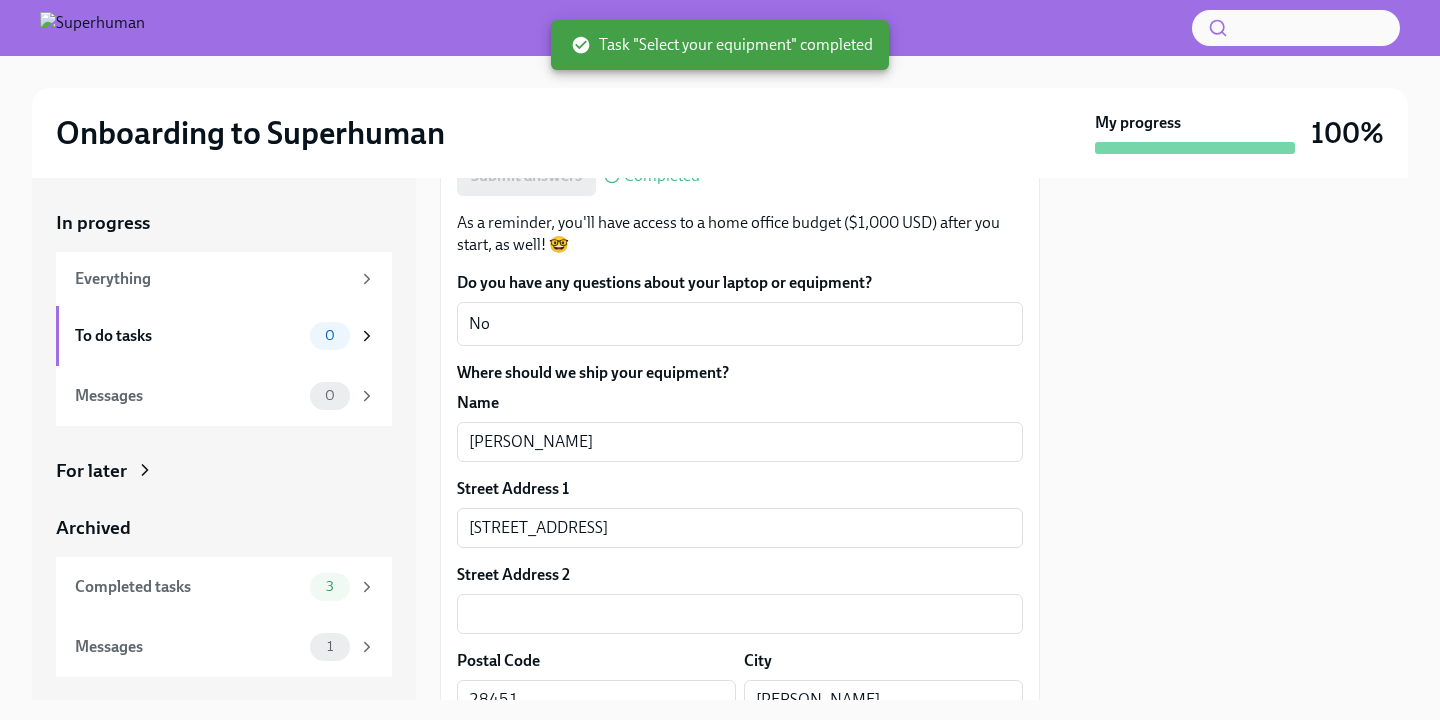 scroll, scrollTop: 1362, scrollLeft: 0, axis: vertical 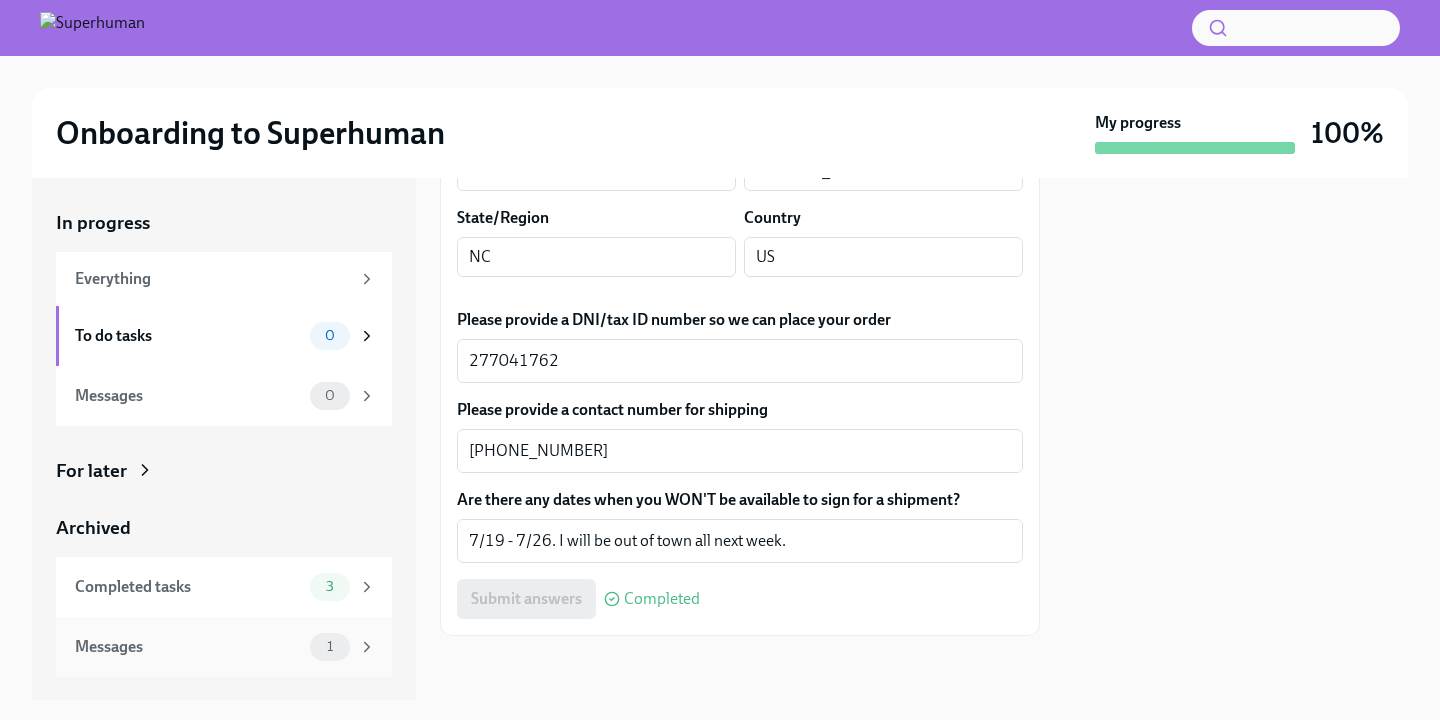click on "1" at bounding box center [330, 646] 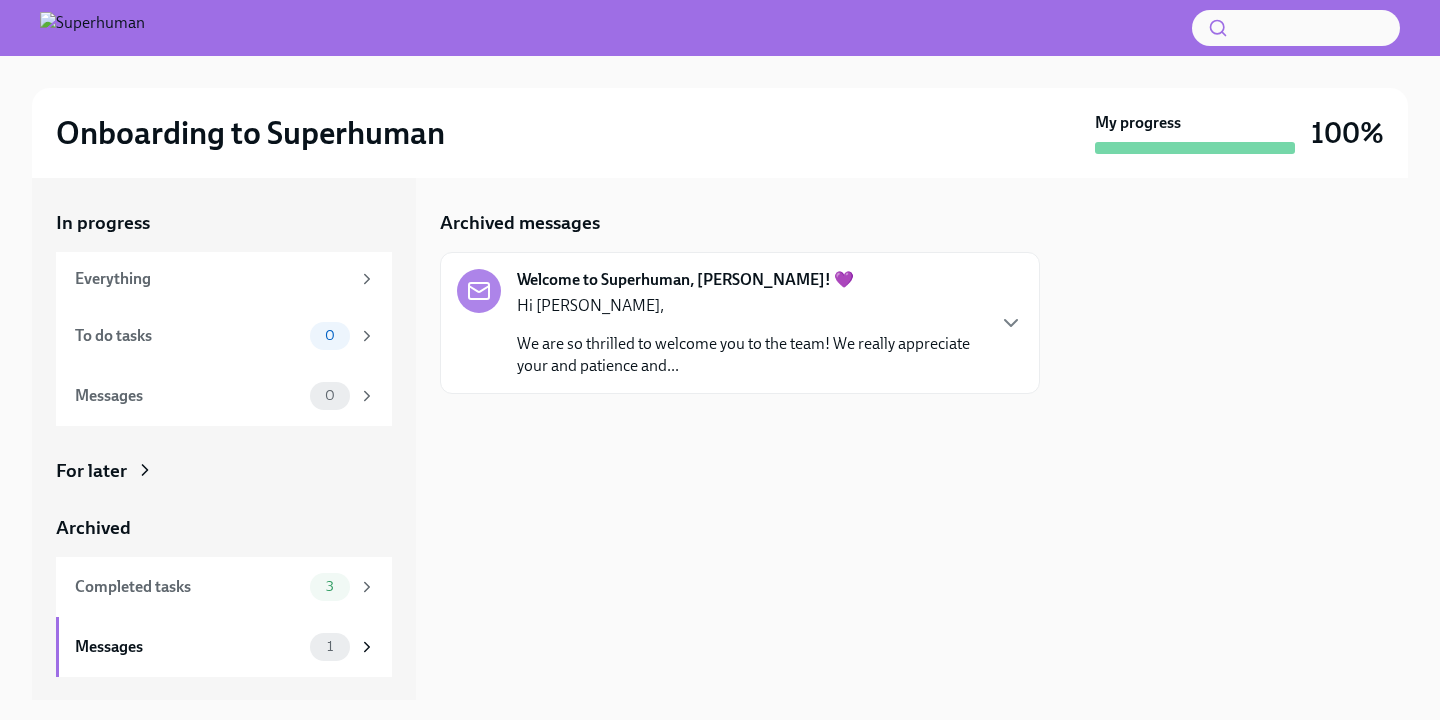 click on "We are so thrilled to welcome you to the team! We really appreciate your and patience and..." at bounding box center [750, 355] 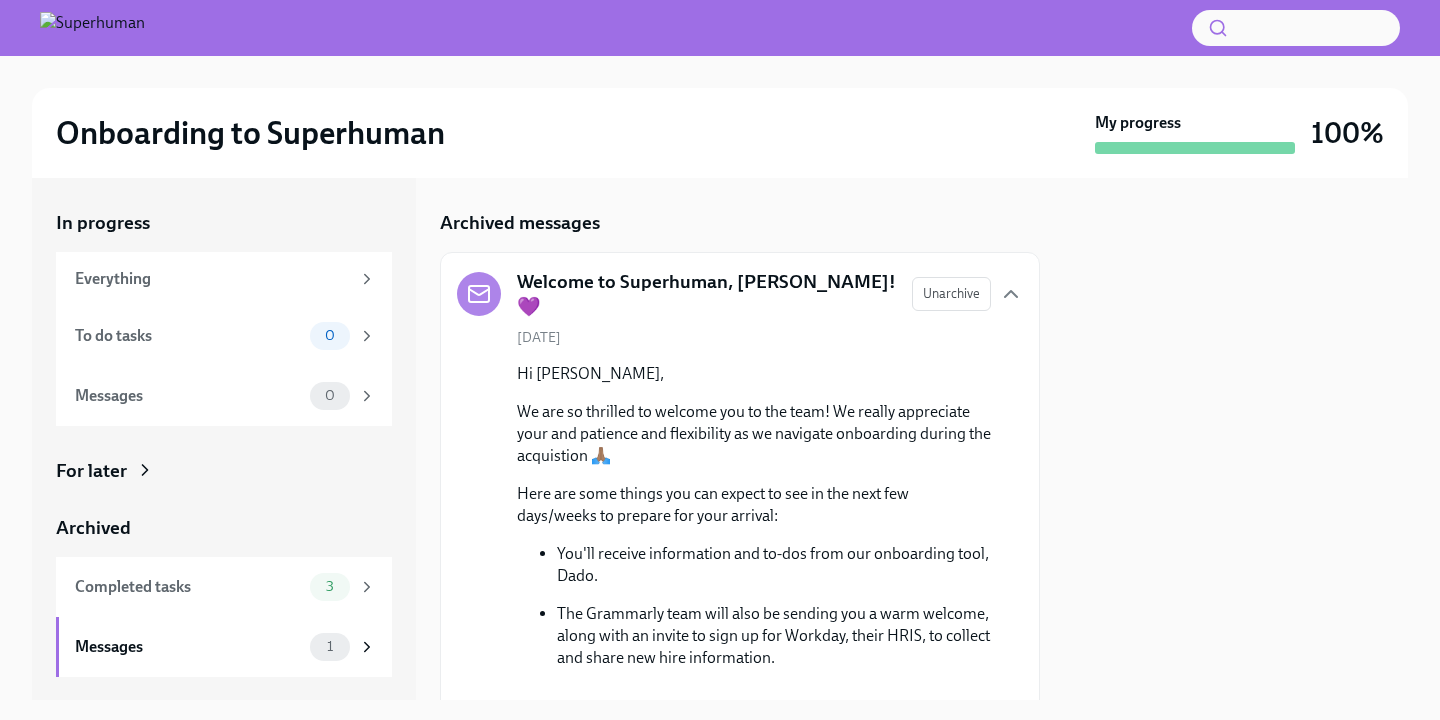 scroll, scrollTop: 178, scrollLeft: 0, axis: vertical 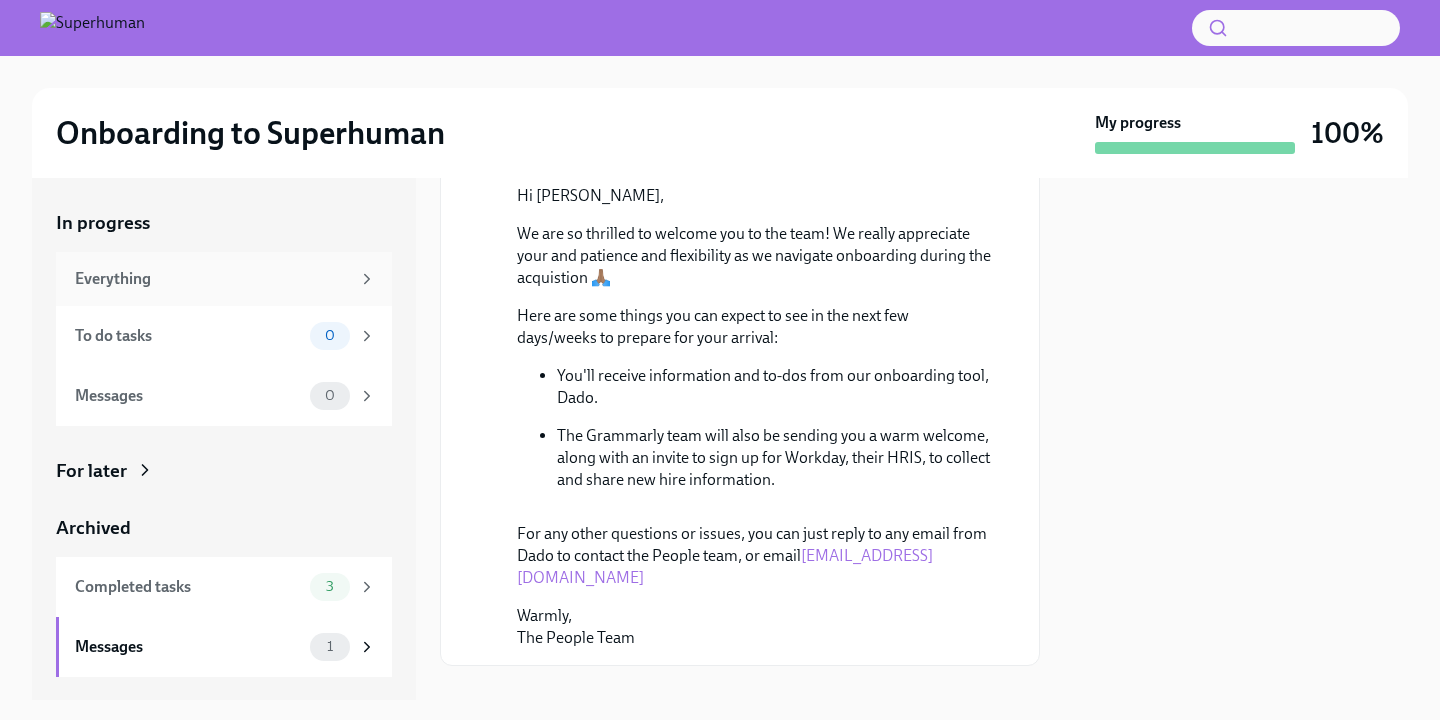 click on "Everything" at bounding box center [212, 279] 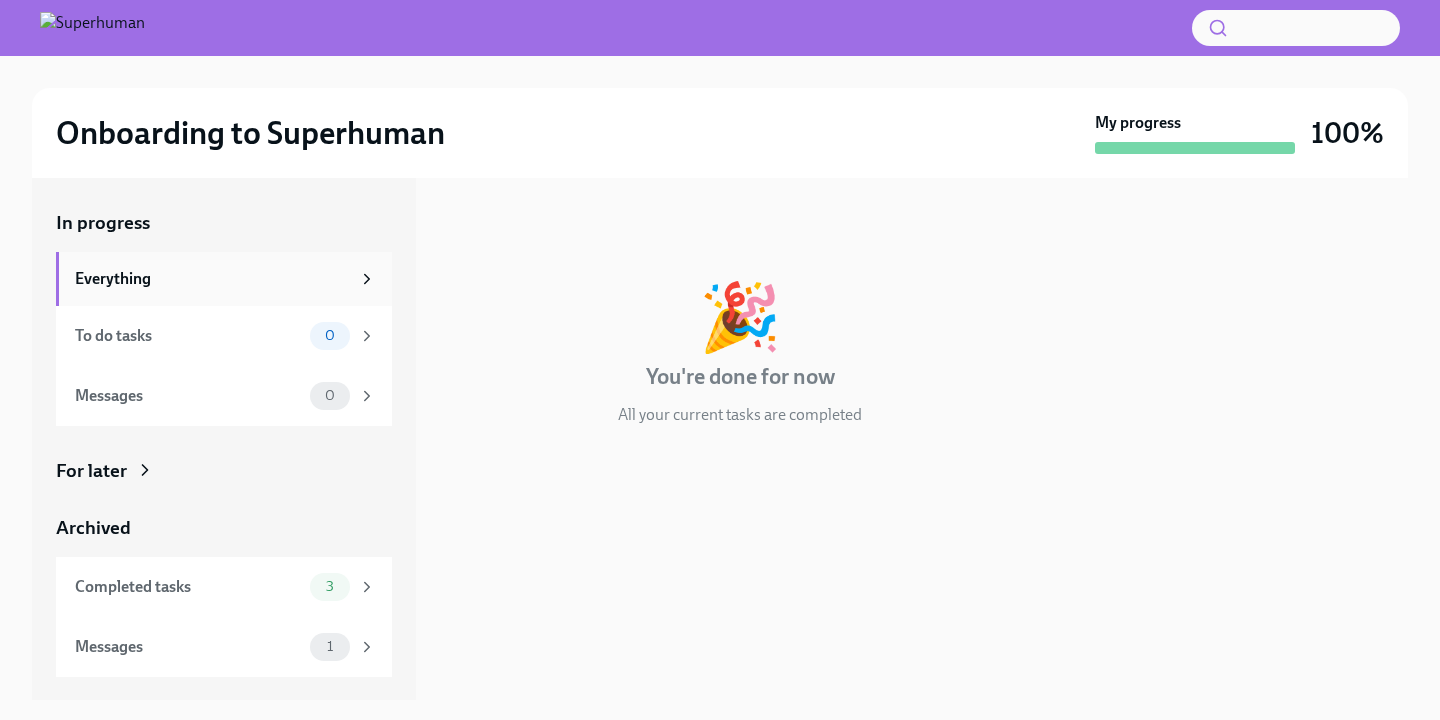 scroll, scrollTop: 0, scrollLeft: 0, axis: both 